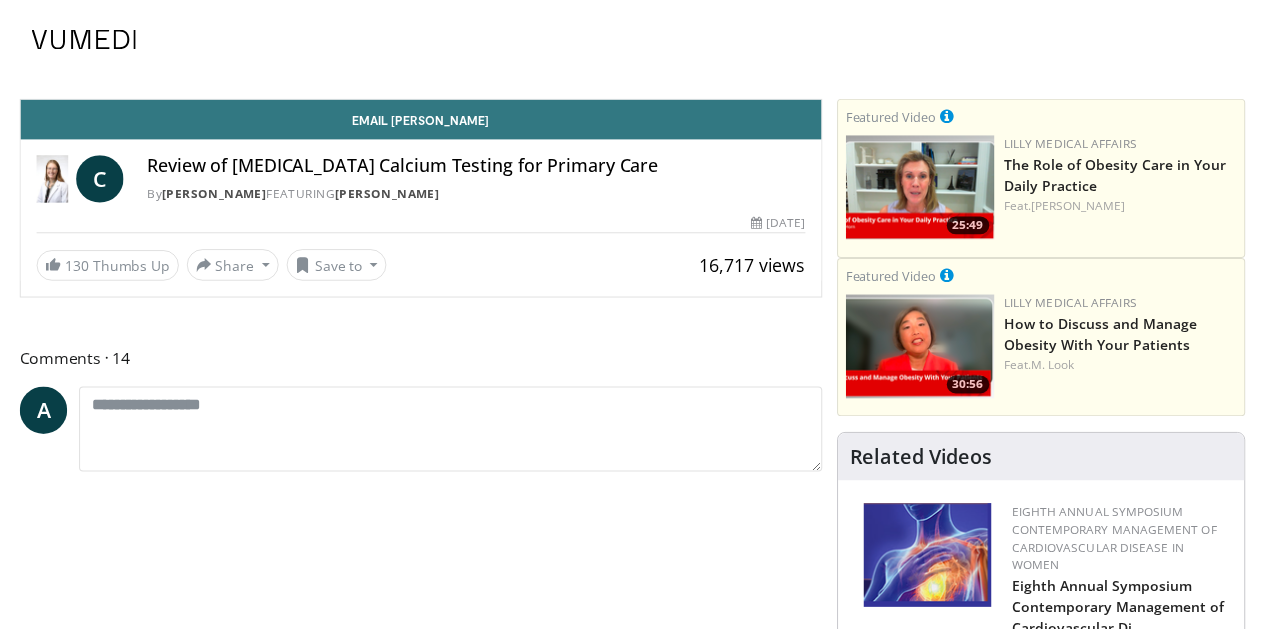scroll, scrollTop: 0, scrollLeft: 0, axis: both 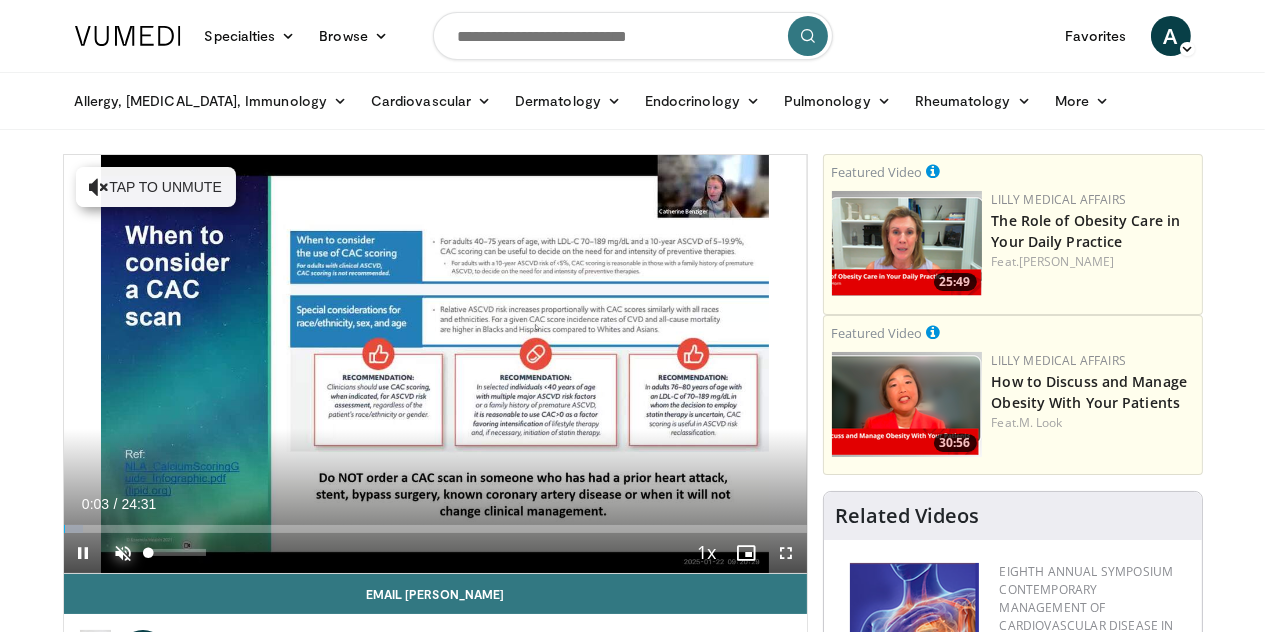 click at bounding box center [124, 553] 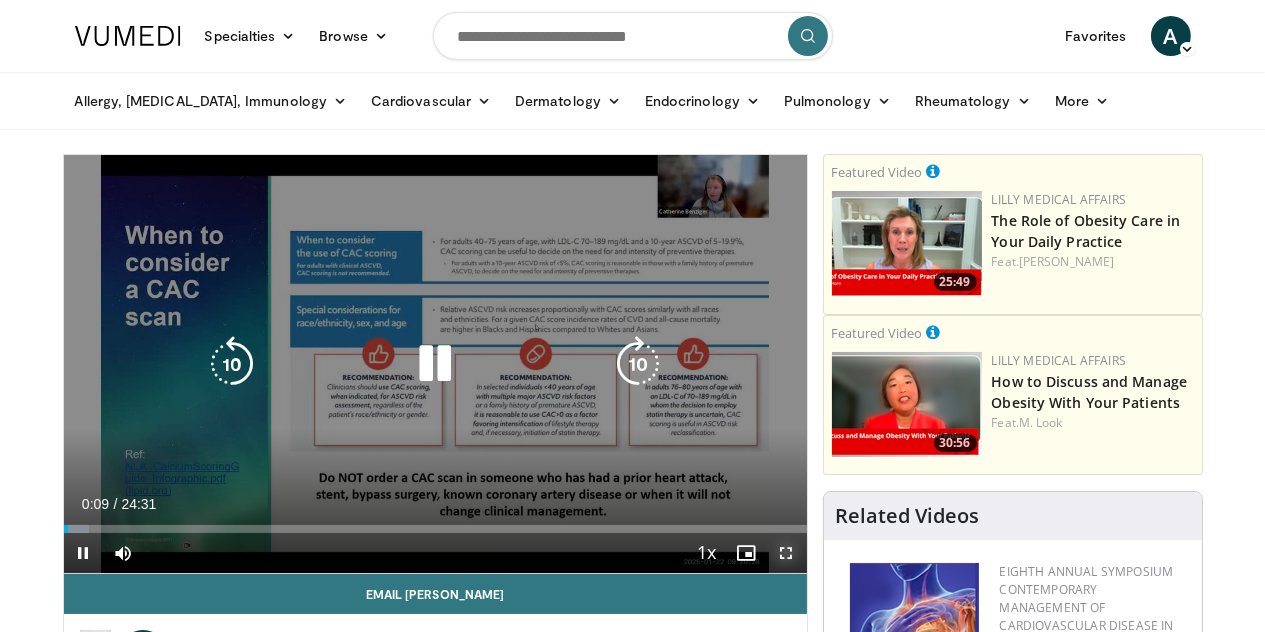 drag, startPoint x: 801, startPoint y: 587, endPoint x: 801, endPoint y: 708, distance: 121 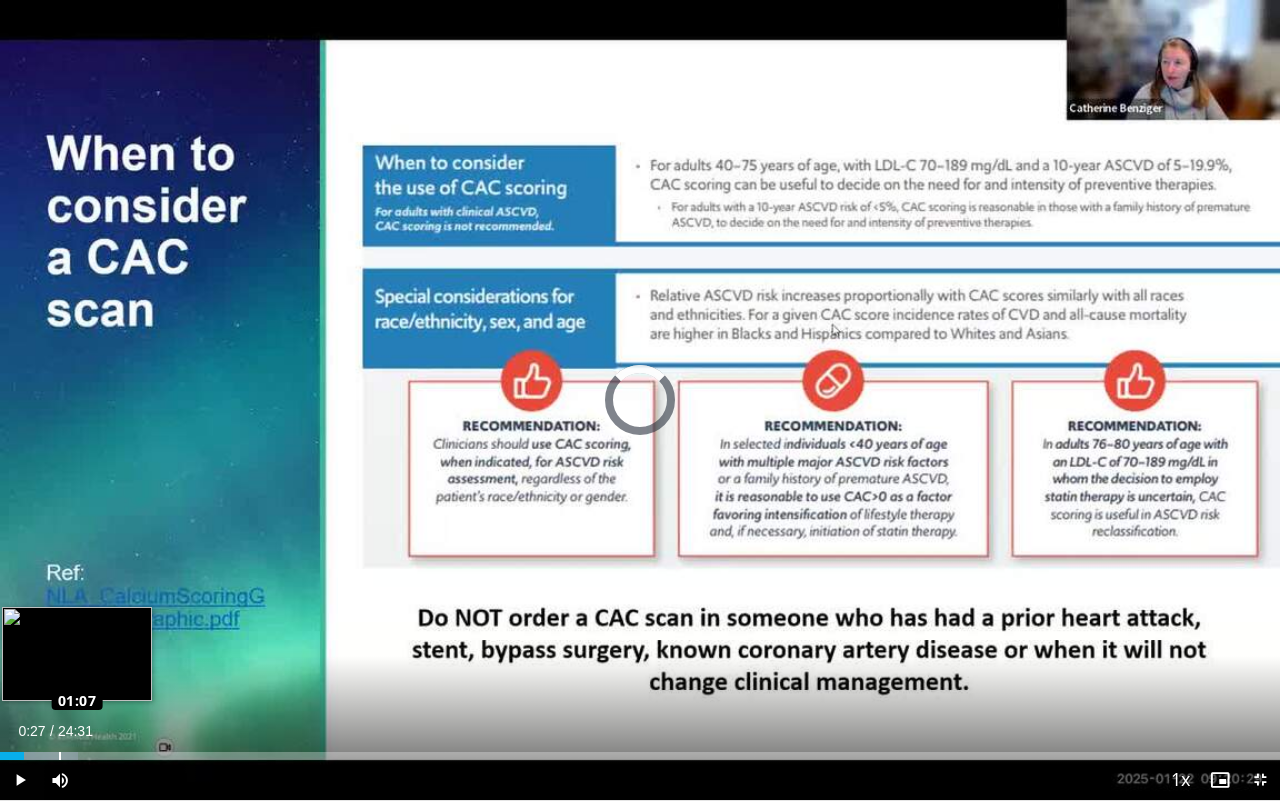 click on "Loaded :  6.06% 01:07 01:07" at bounding box center (640, 756) 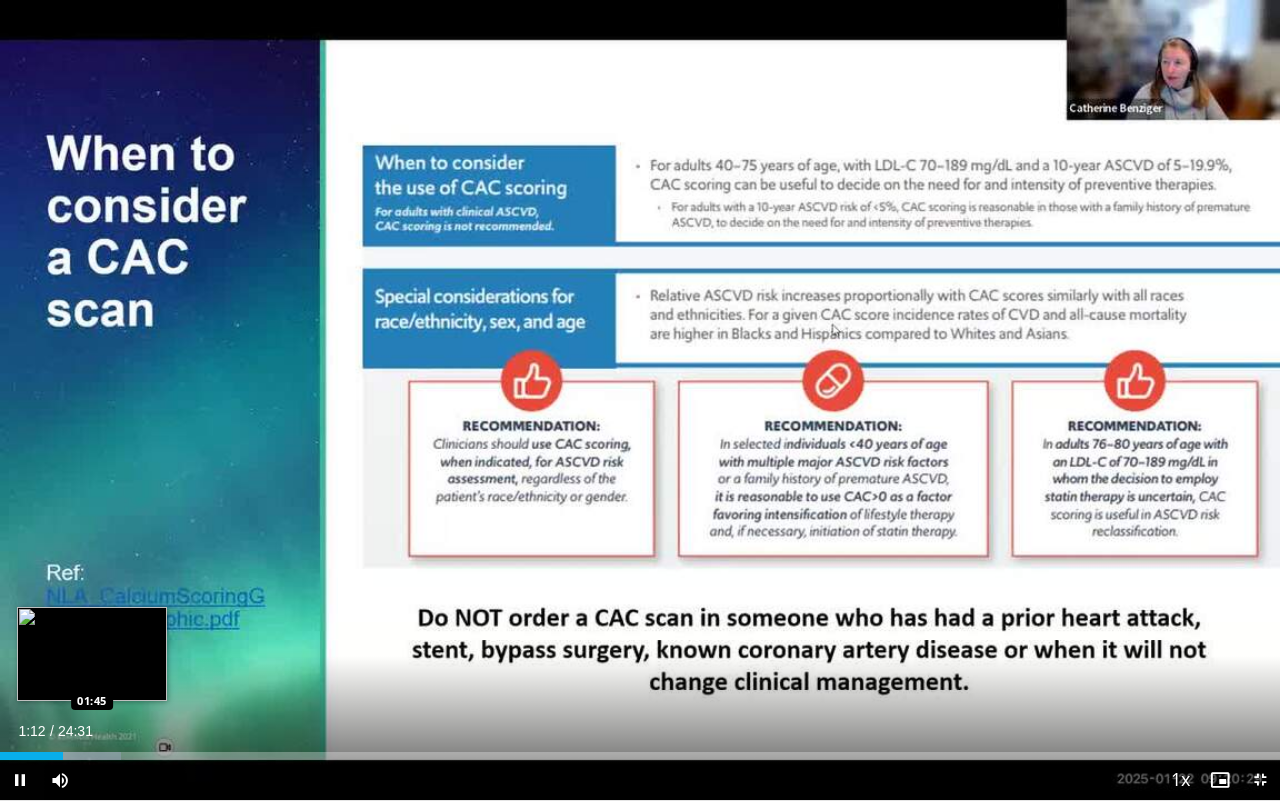 click on "Loaded :  9.44% 01:12 01:45" at bounding box center [640, 756] 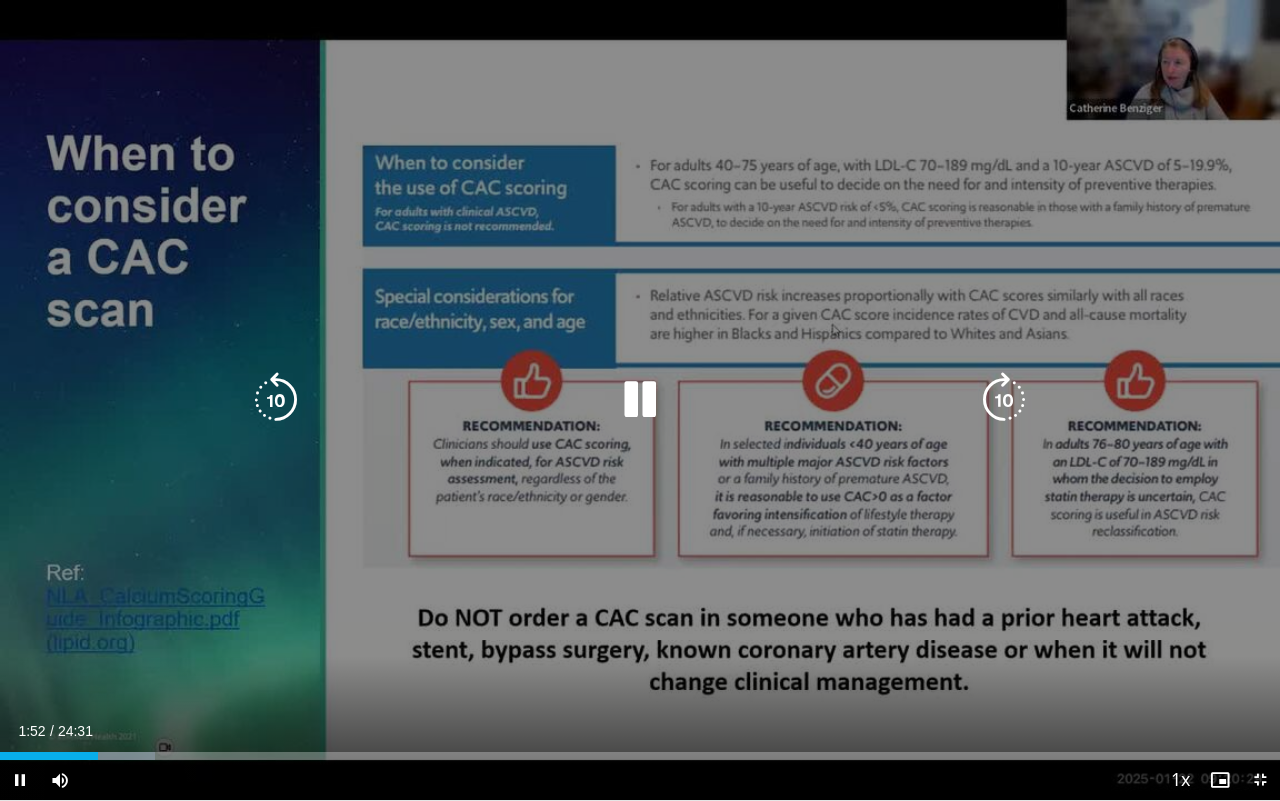 click on "10 seconds
Tap to unmute" at bounding box center [640, 400] 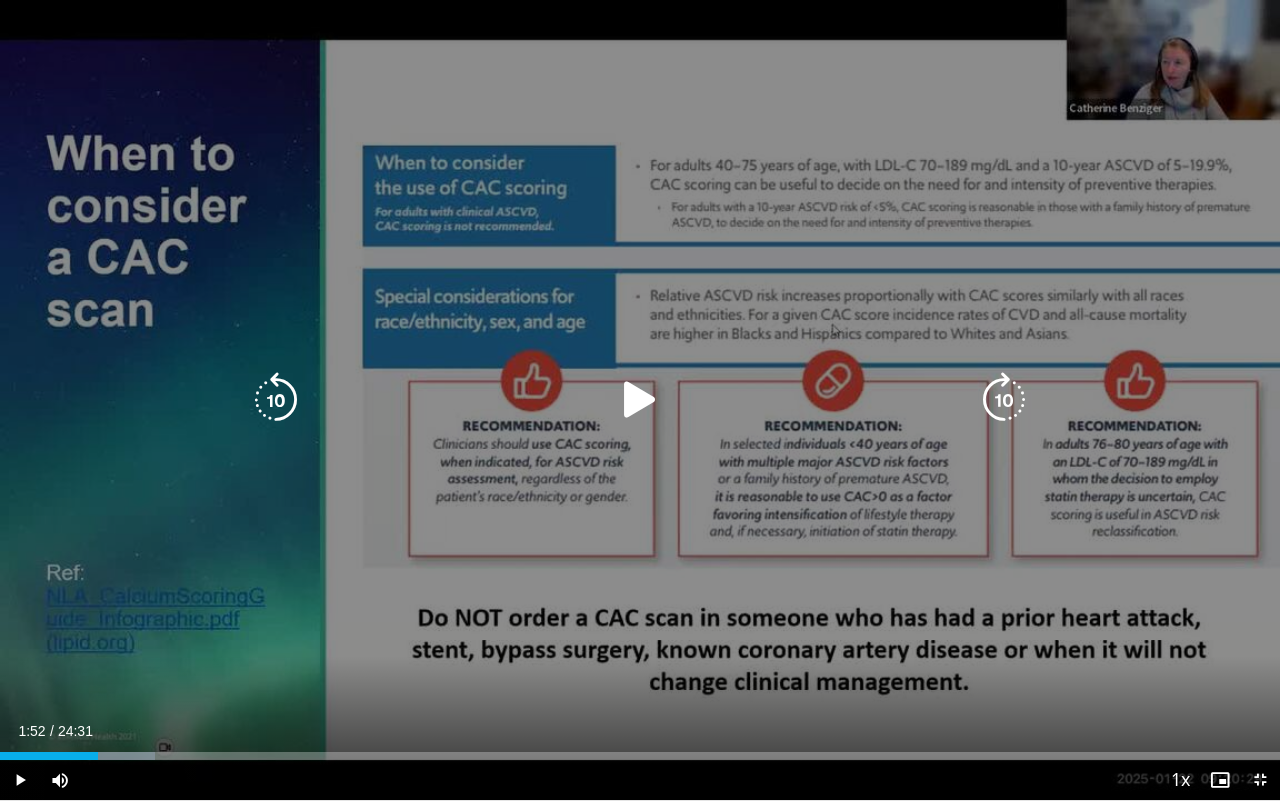 click on "10 seconds
Tap to unmute" at bounding box center (640, 400) 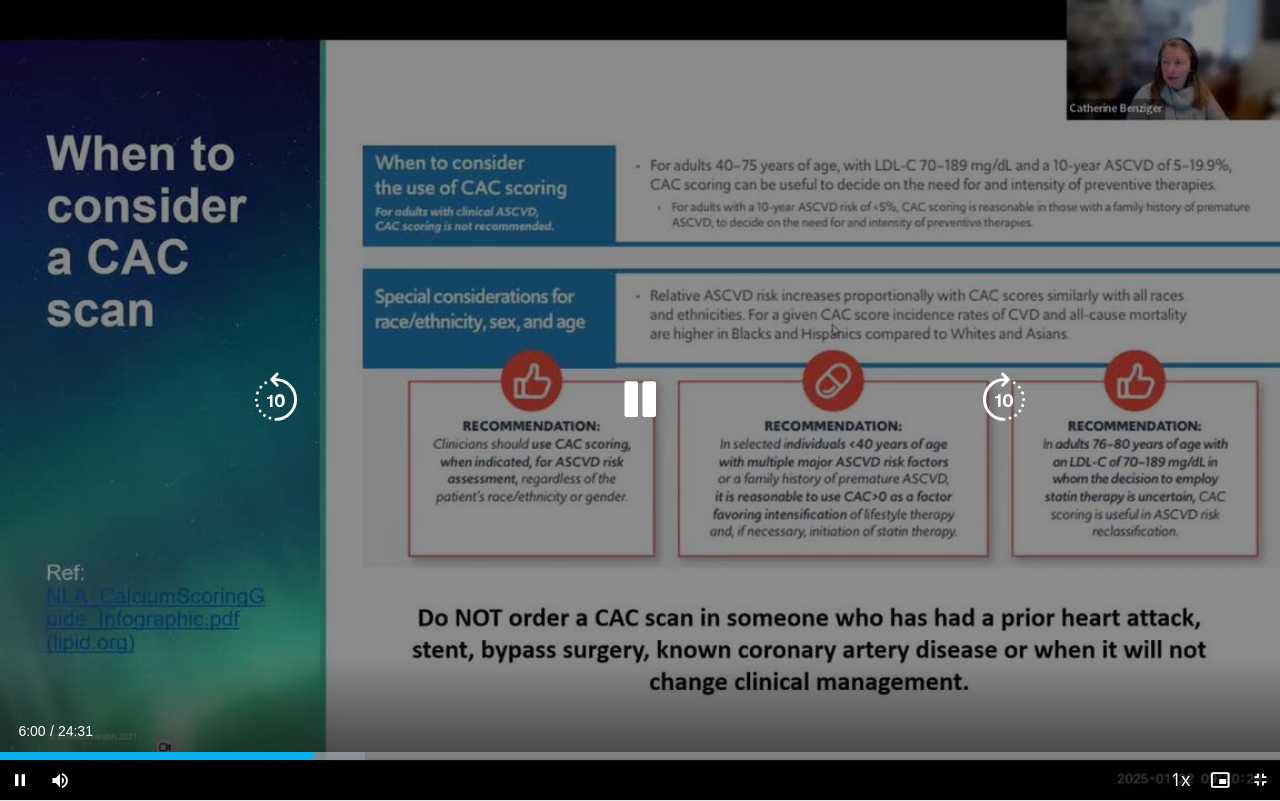 click on "10 seconds
Tap to unmute" at bounding box center (640, 400) 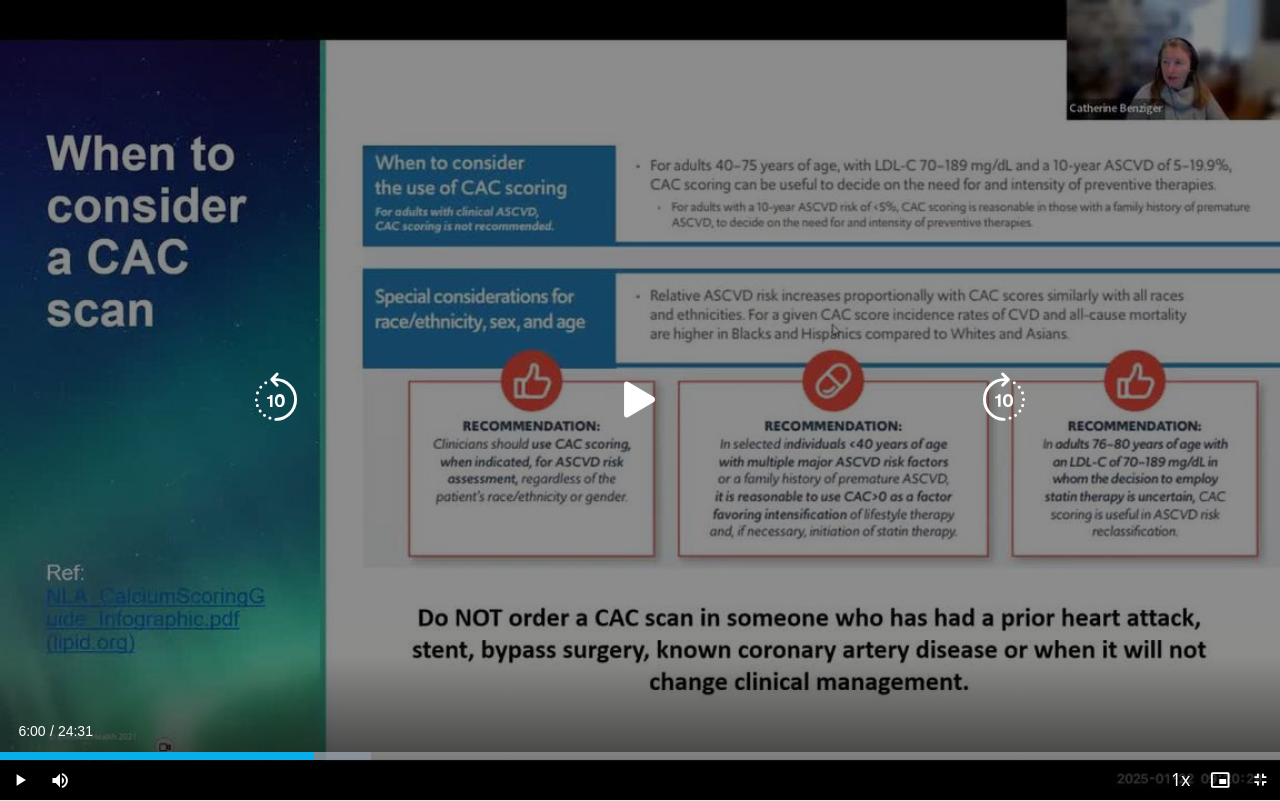 click on "10 seconds
Tap to unmute" at bounding box center [640, 400] 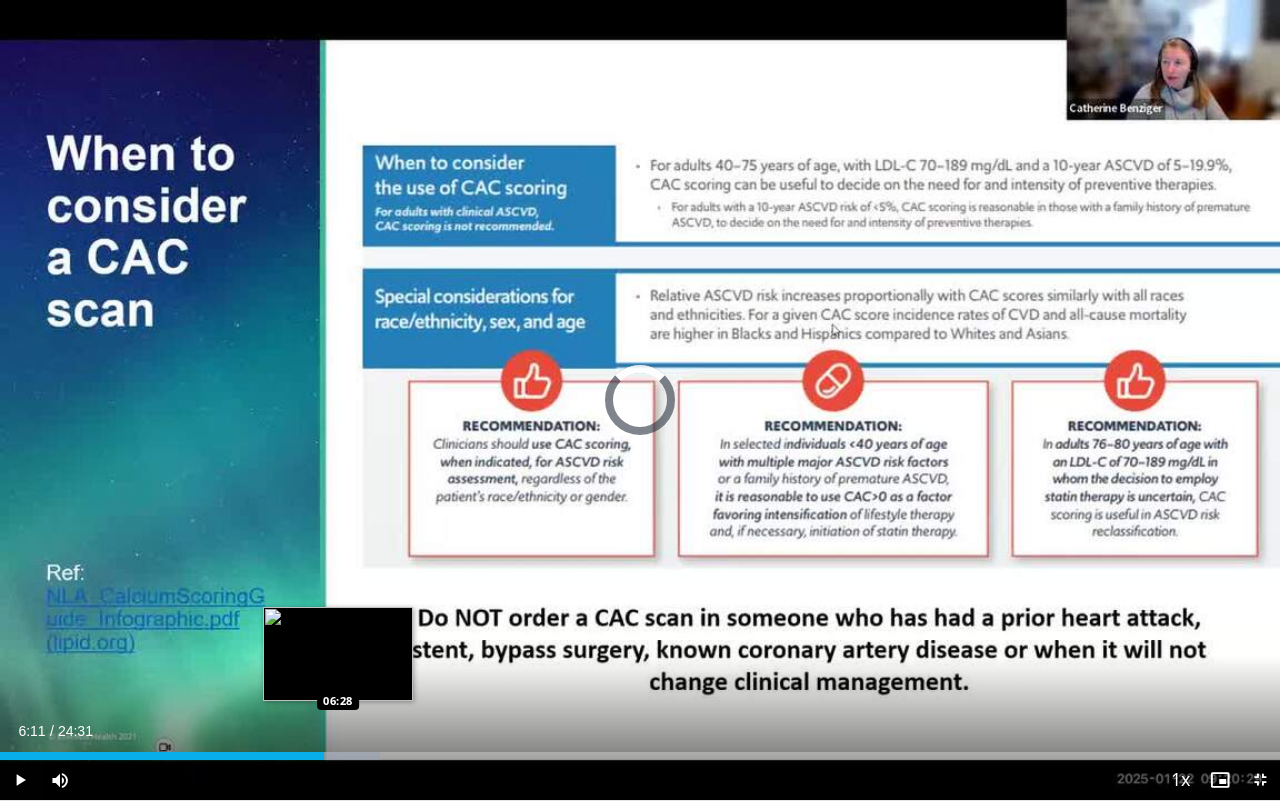 click on "Loaded :  29.67% 06:12 06:28" at bounding box center [640, 756] 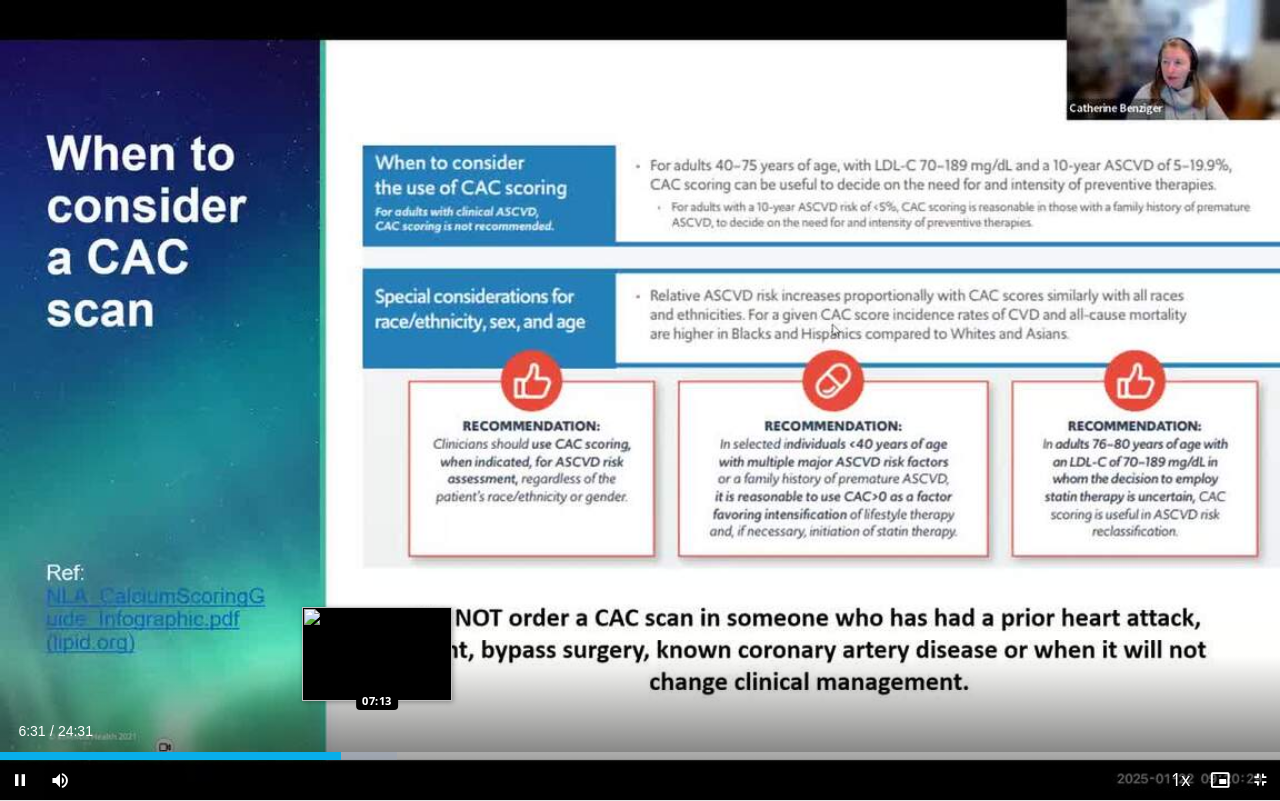 click at bounding box center (356, 756) 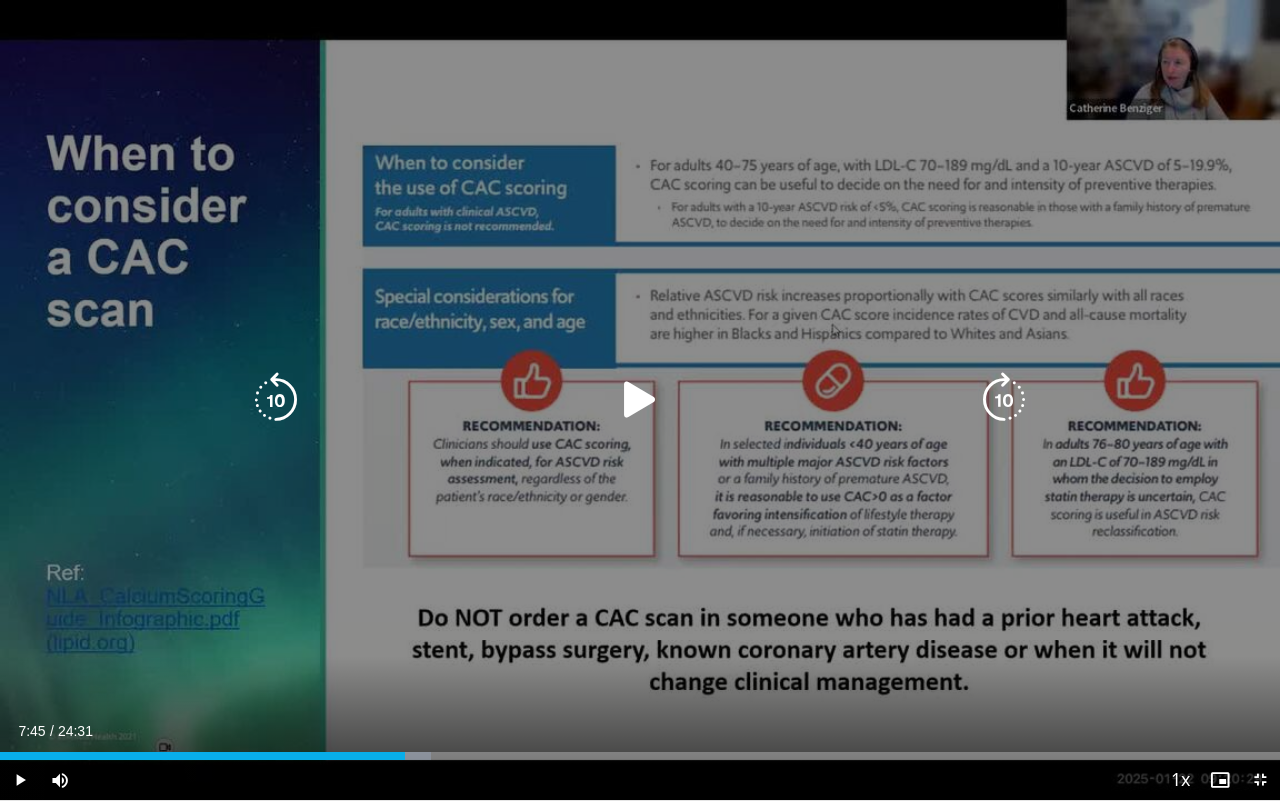 click at bounding box center [391, 756] 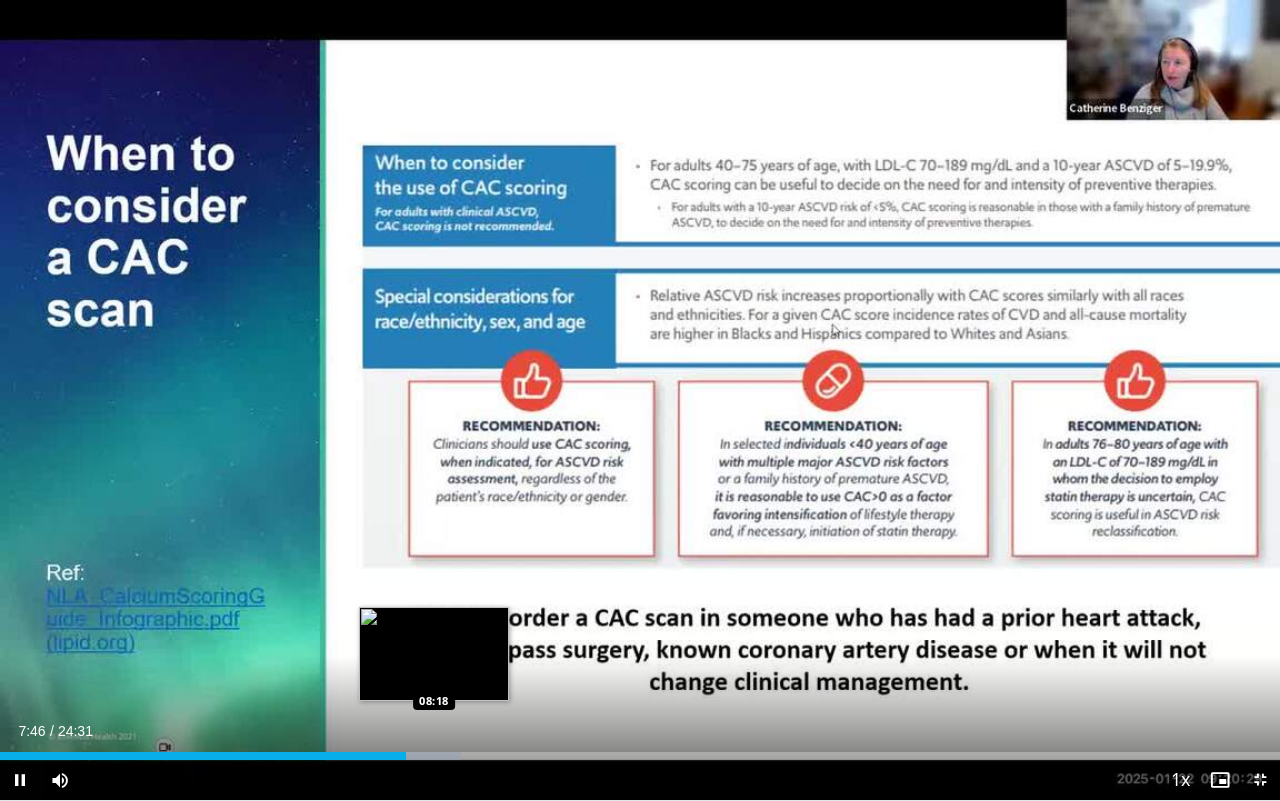 click on "Loaded :  36.03% 07:47 08:18" at bounding box center [640, 756] 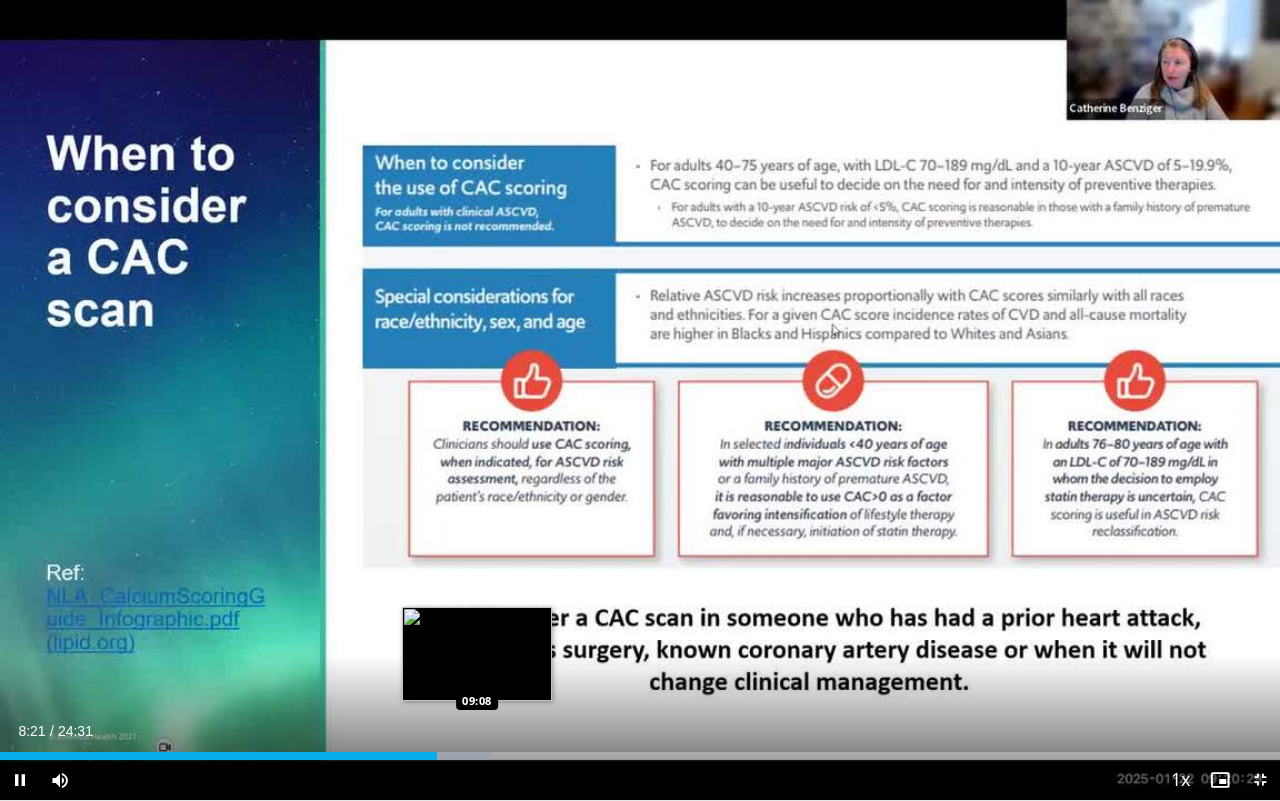 click on "Loaded :  38.43% 08:21 09:08" at bounding box center [640, 750] 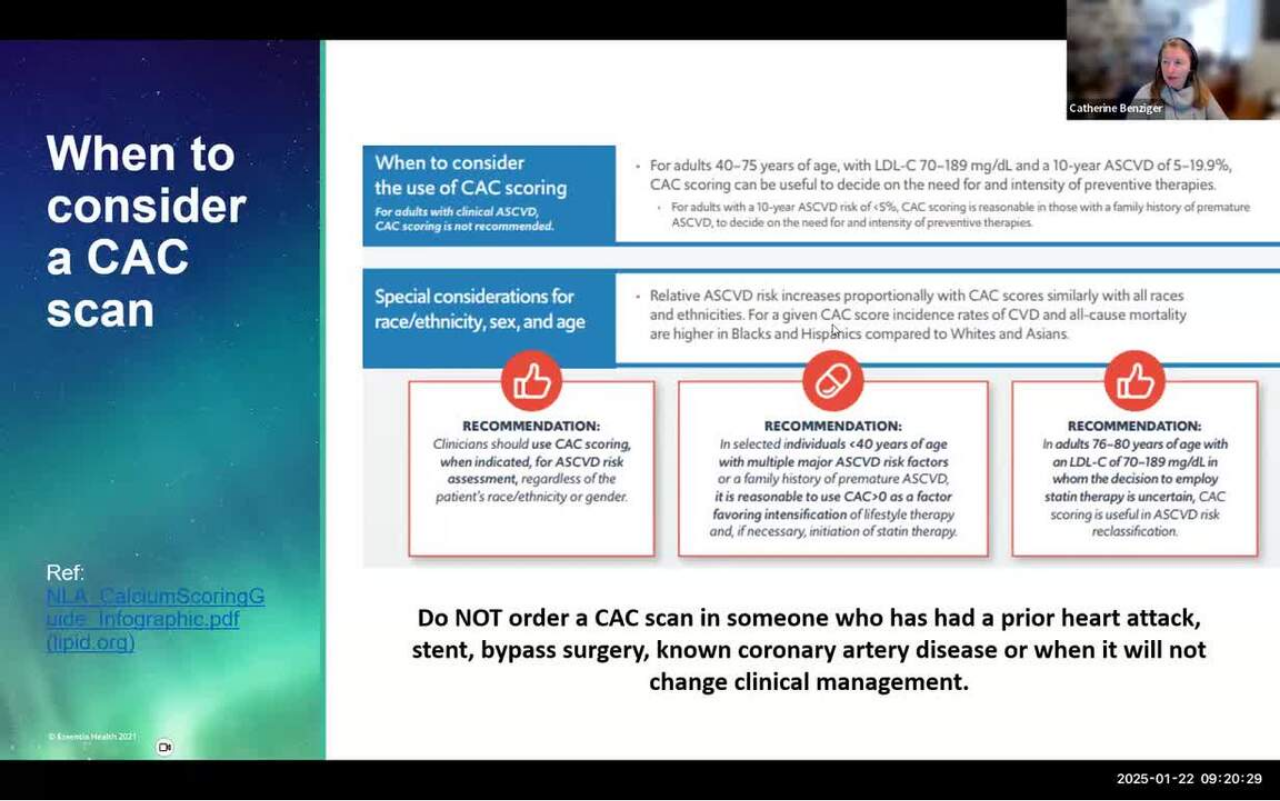 drag, startPoint x: 605, startPoint y: 752, endPoint x: 646, endPoint y: 752, distance: 41 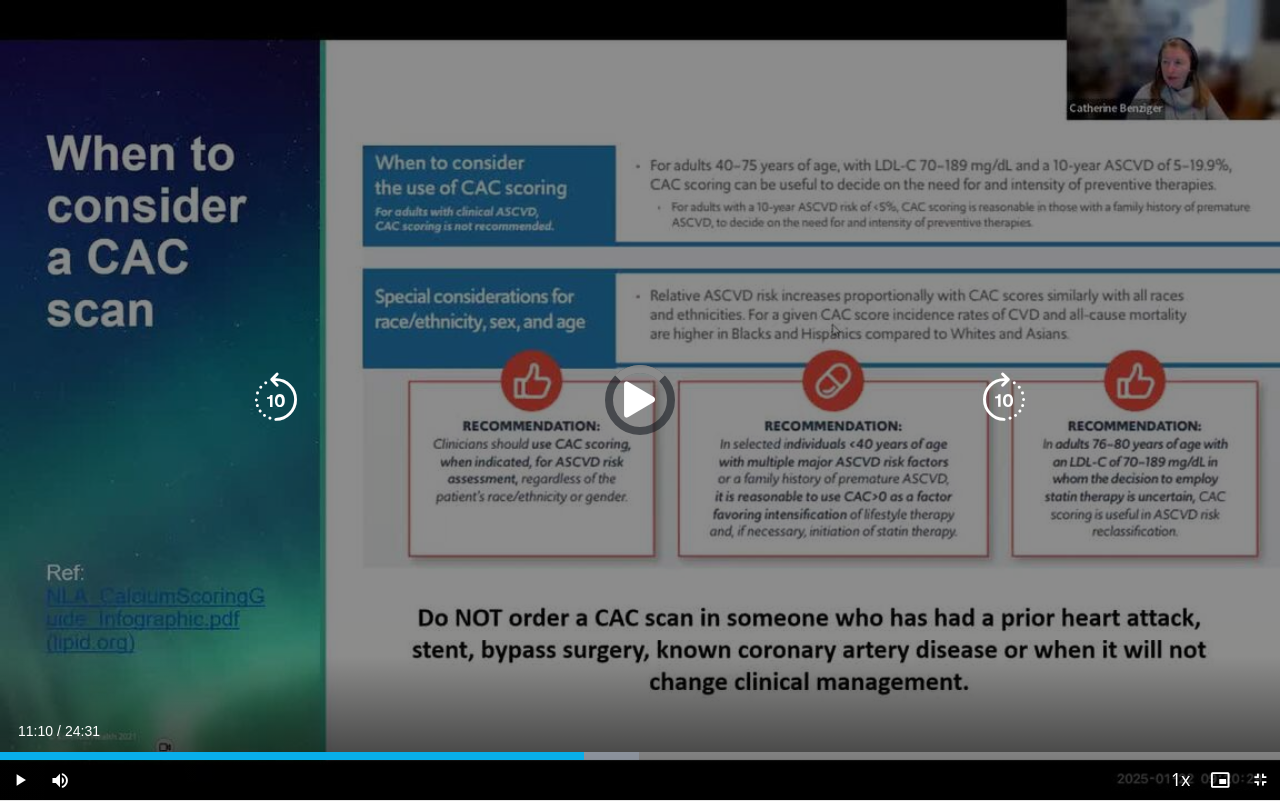 click on "Loaded :  49.90% 11:10 11:36" at bounding box center (640, 750) 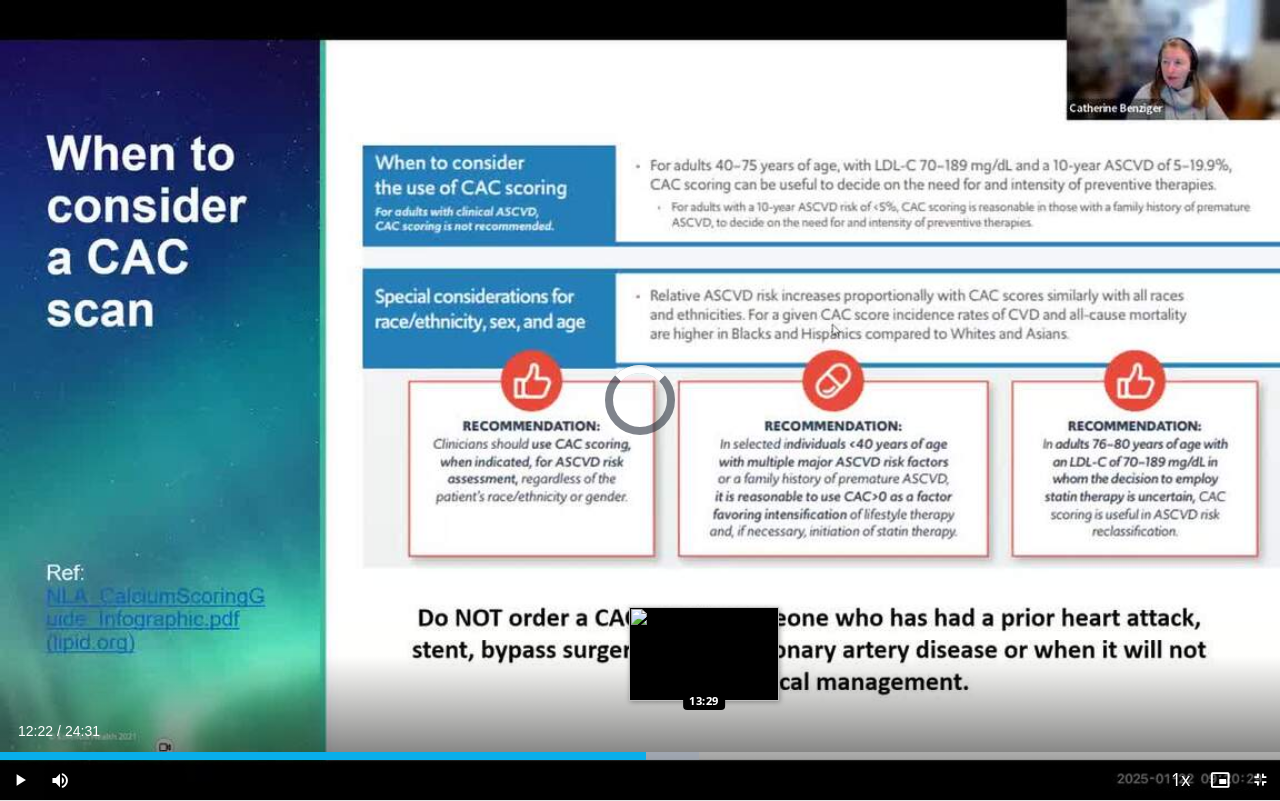 click on "Loaded :  54.62% 12:22 13:29" at bounding box center [640, 750] 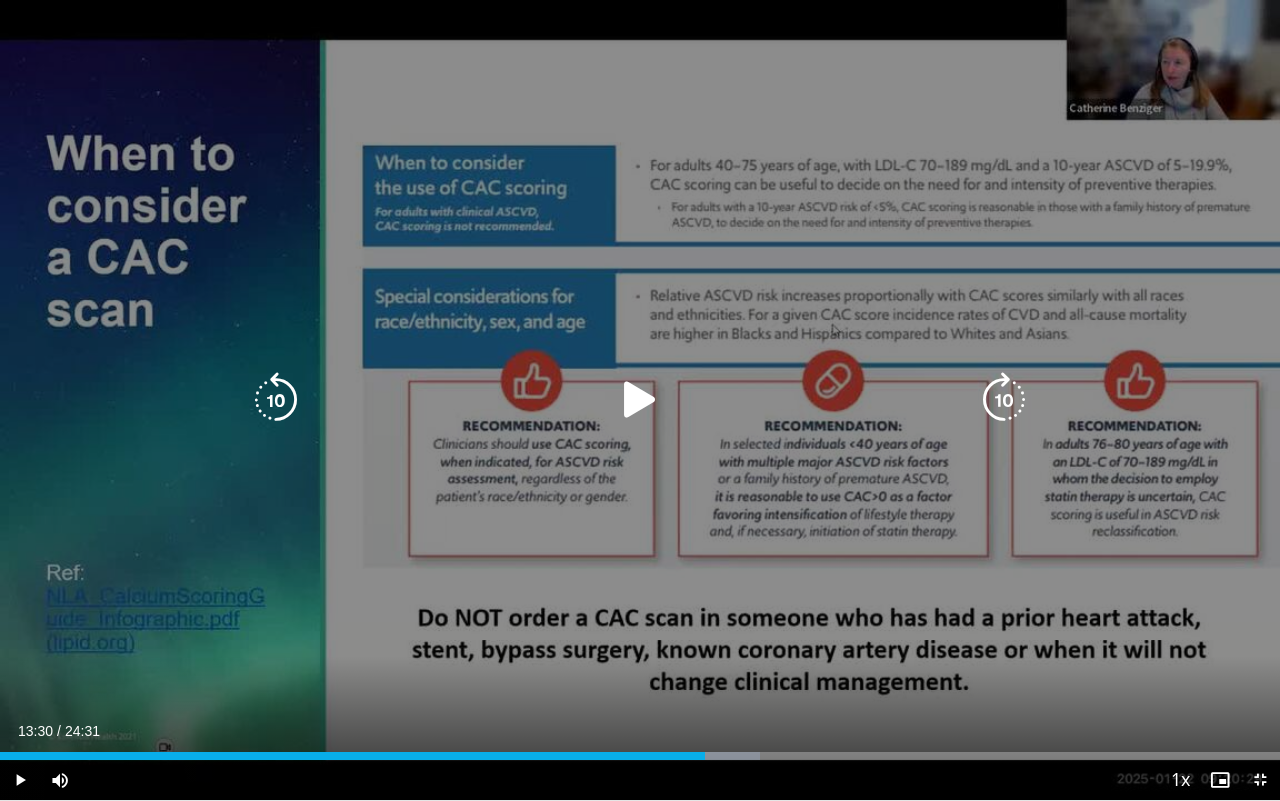 click on "10 seconds
Tap to unmute" at bounding box center (640, 400) 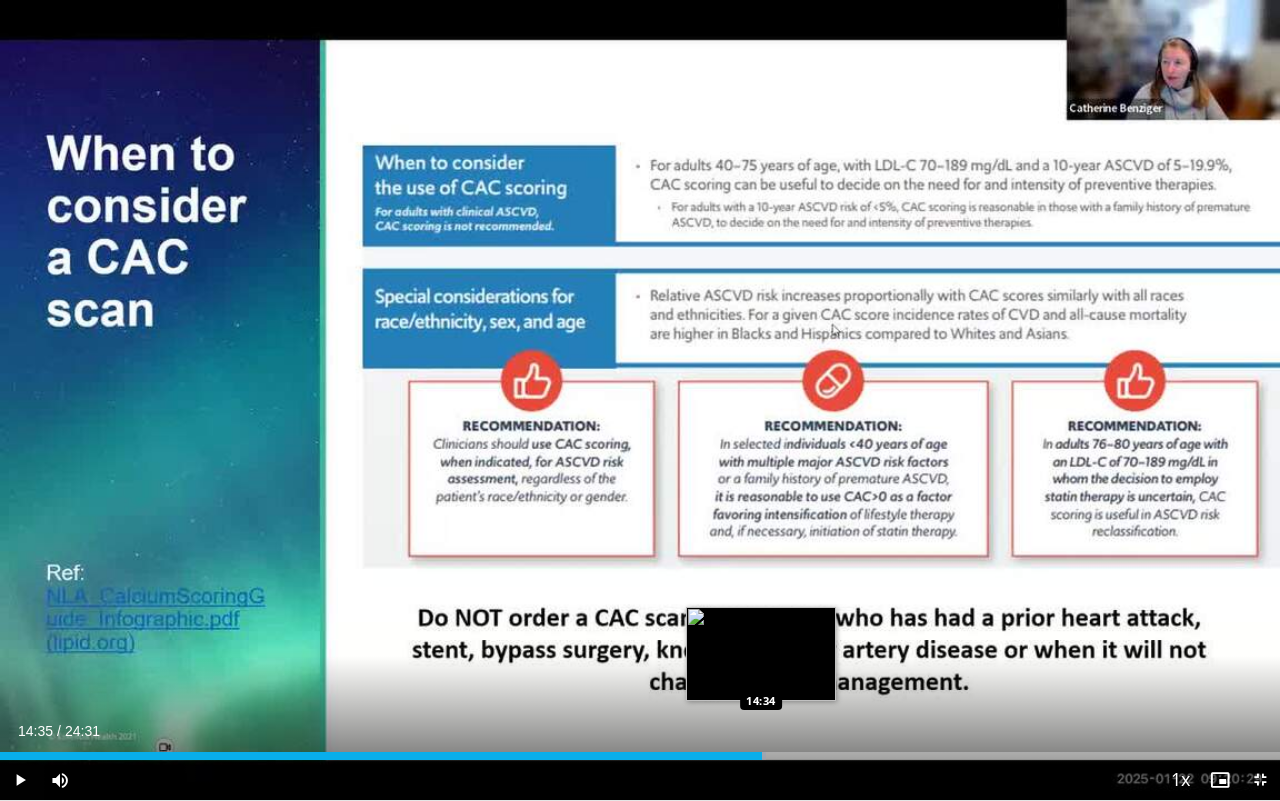 click on "Loaded :  59.82% 13:34 14:34" at bounding box center [640, 756] 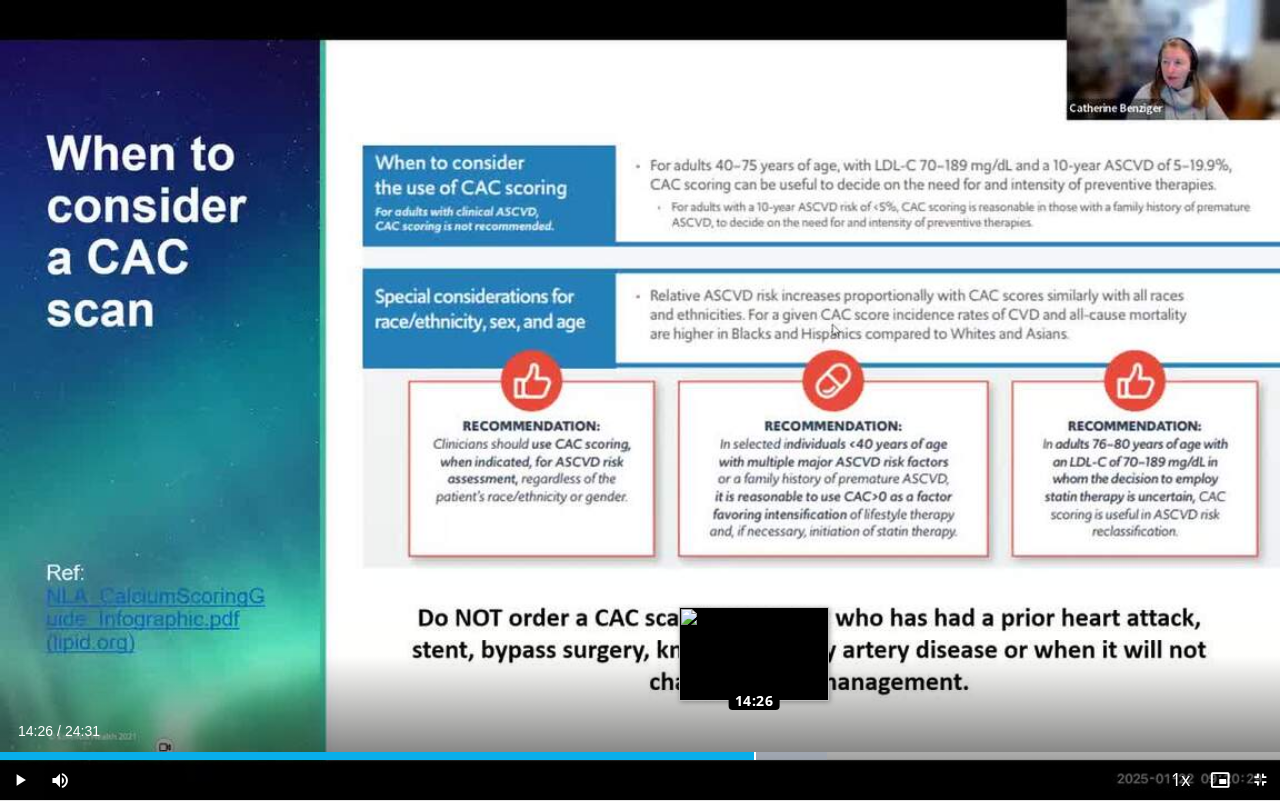 click on "Loaded :  64.58% 14:26 14:26" at bounding box center (640, 750) 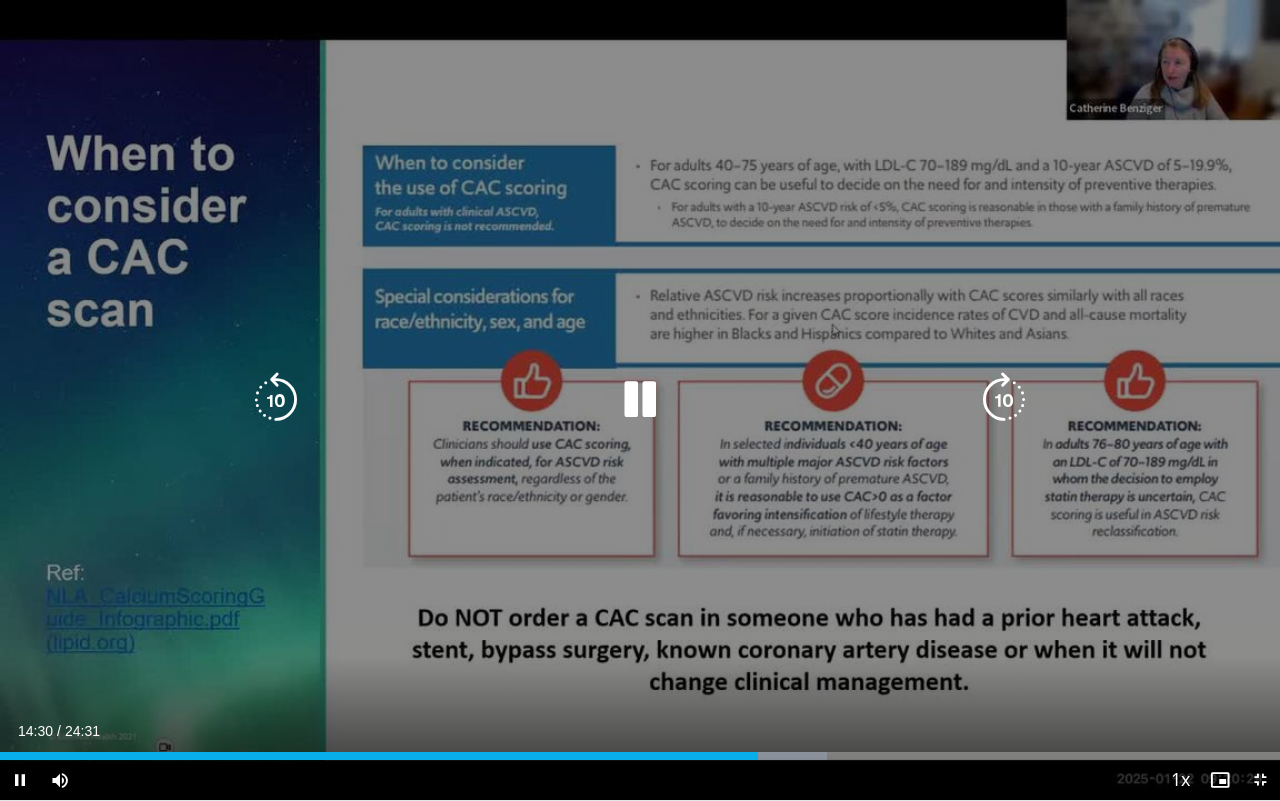 click on "10 seconds
Tap to unmute" at bounding box center (640, 400) 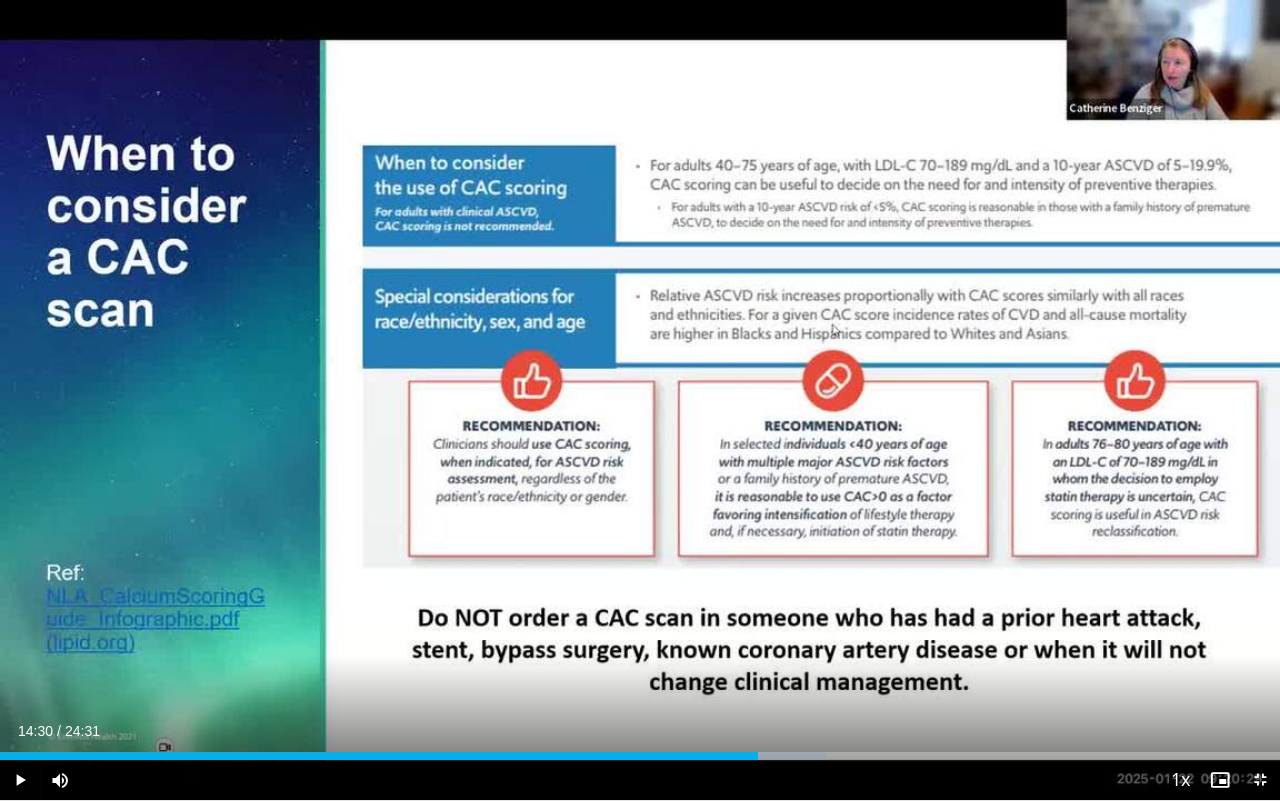 click on "14:30" at bounding box center (379, 756) 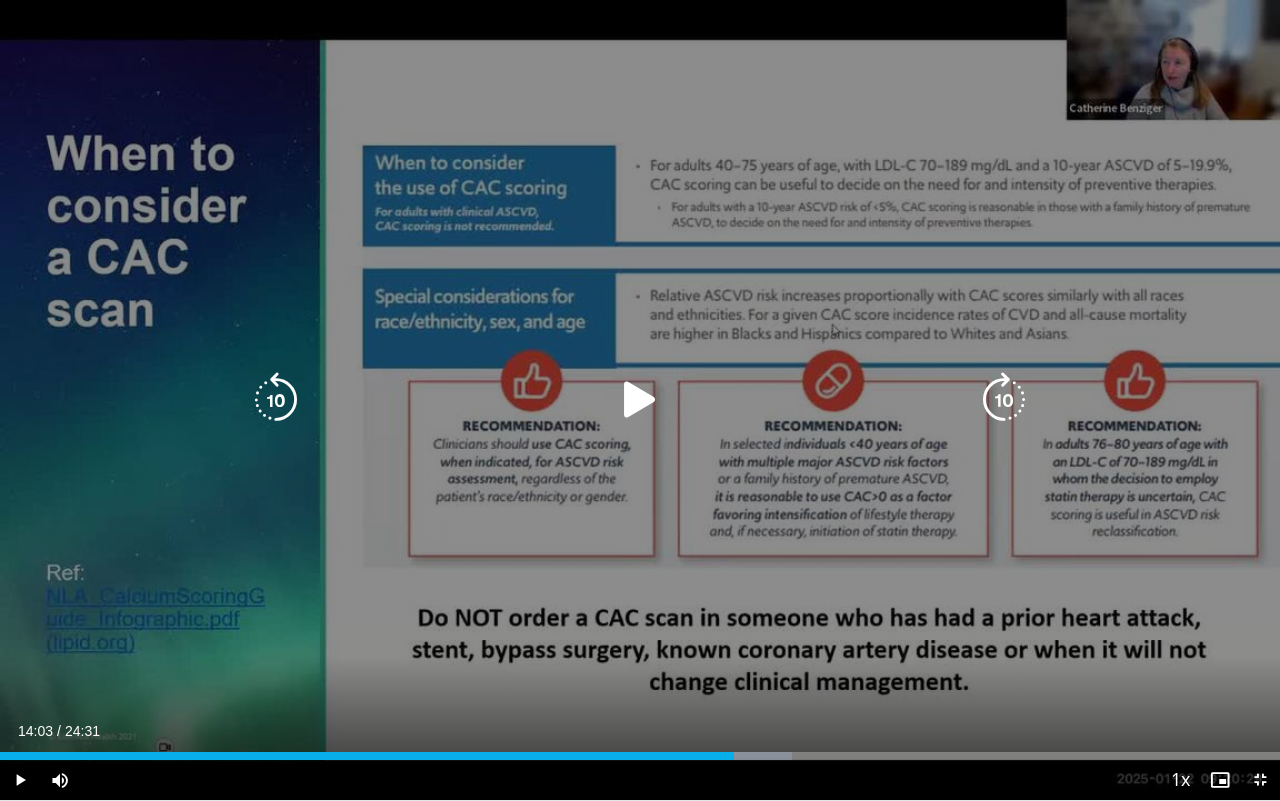 click on "10 seconds
Tap to unmute" at bounding box center (640, 400) 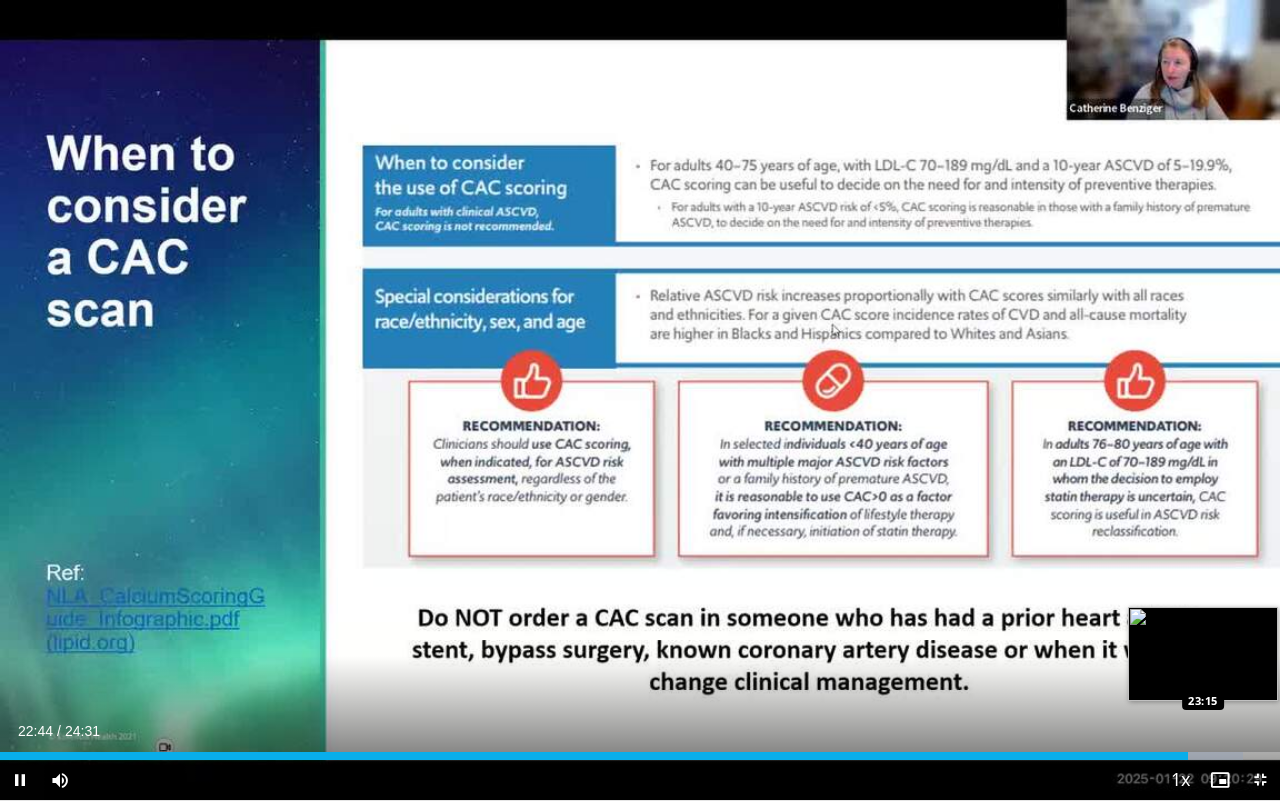 click on "Loaded :  97.10% 22:44 23:15" at bounding box center [640, 756] 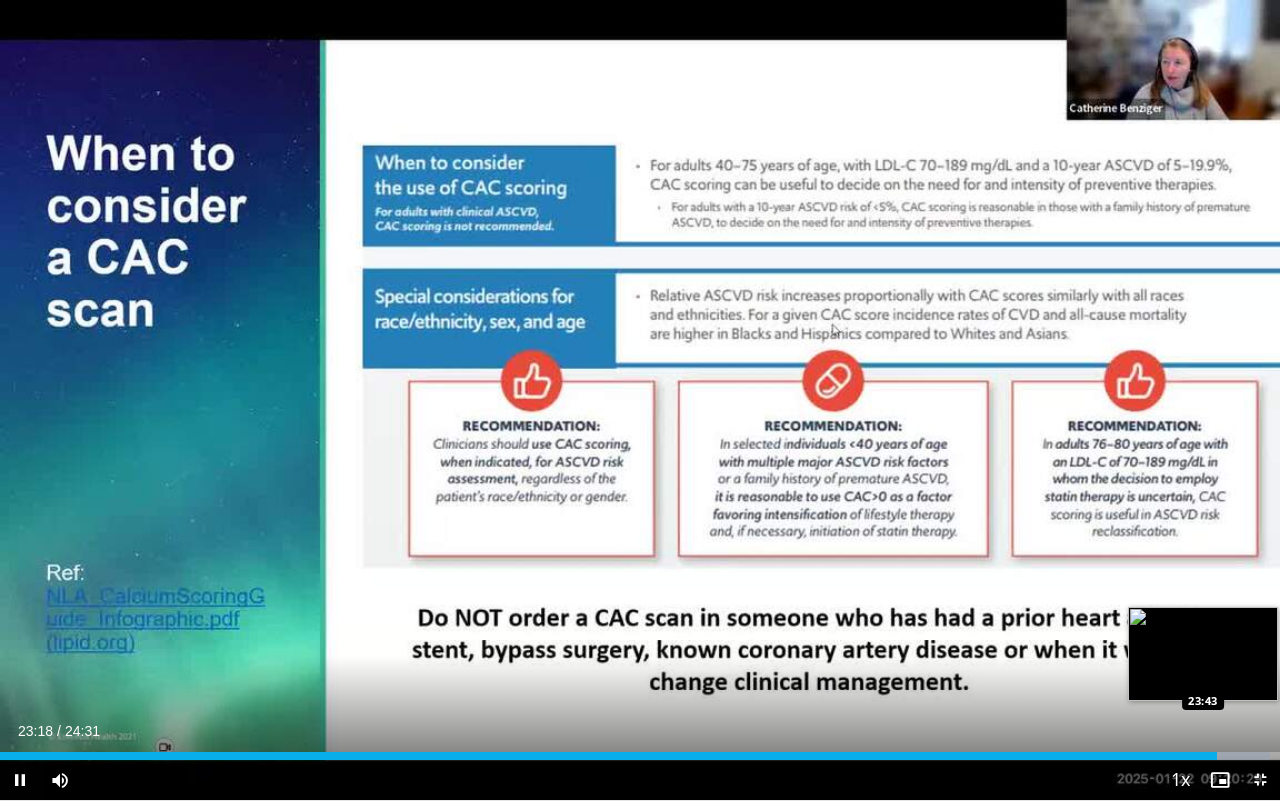 click on "Loaded :  99.25% 23:18 23:43" at bounding box center [640, 750] 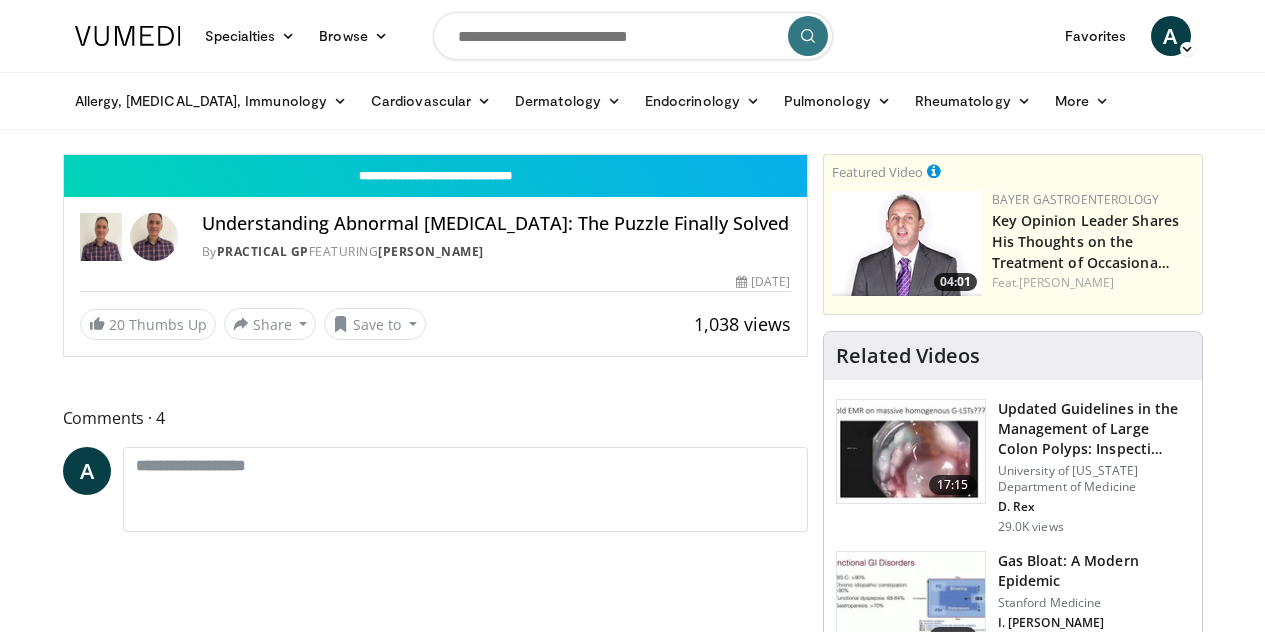 scroll, scrollTop: 0, scrollLeft: 0, axis: both 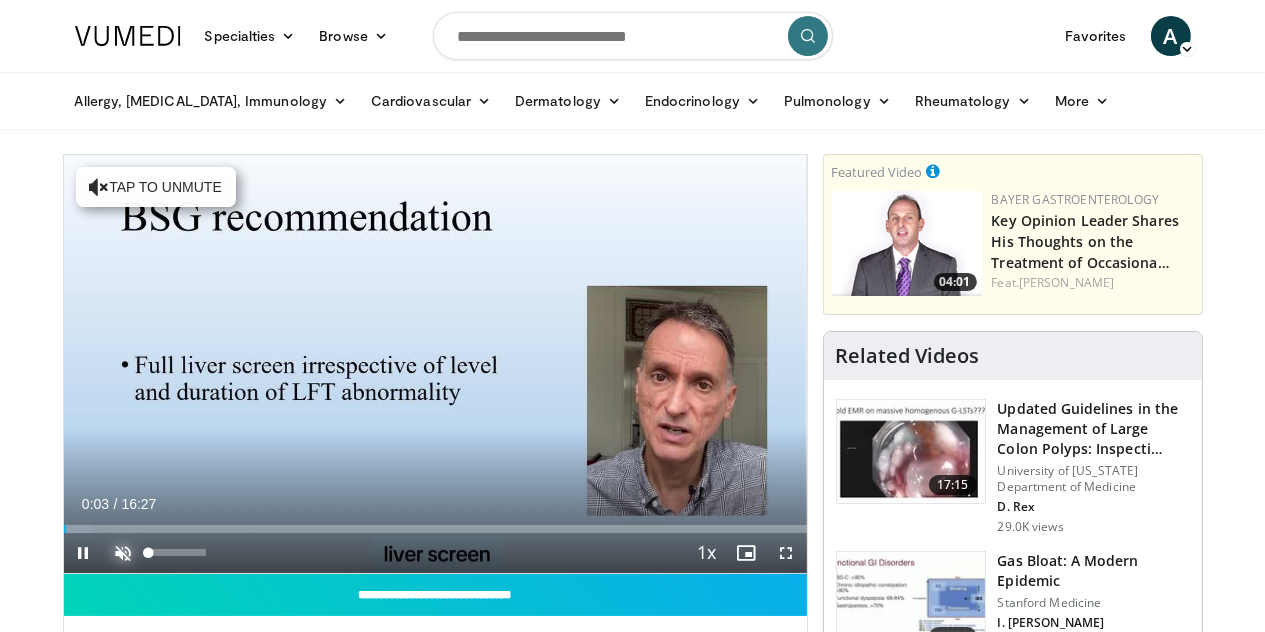 click on "**********" at bounding box center (435, 364) 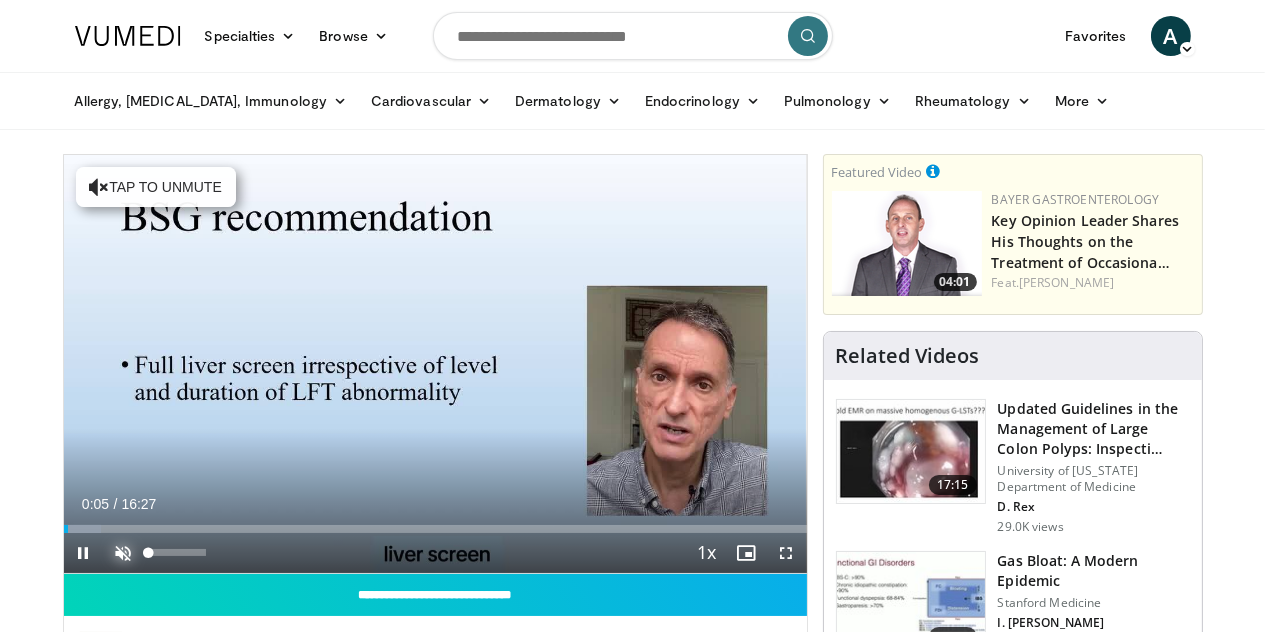 click at bounding box center (124, 553) 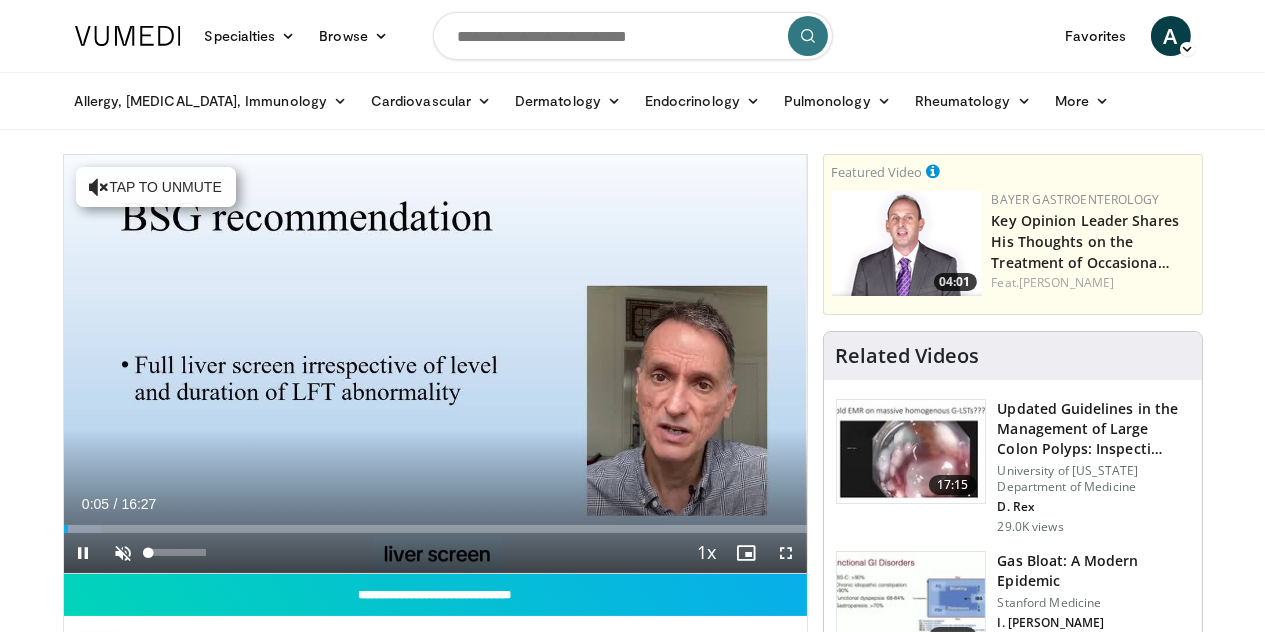 click on "10 seconds
Tap to unmute" at bounding box center [435, 364] 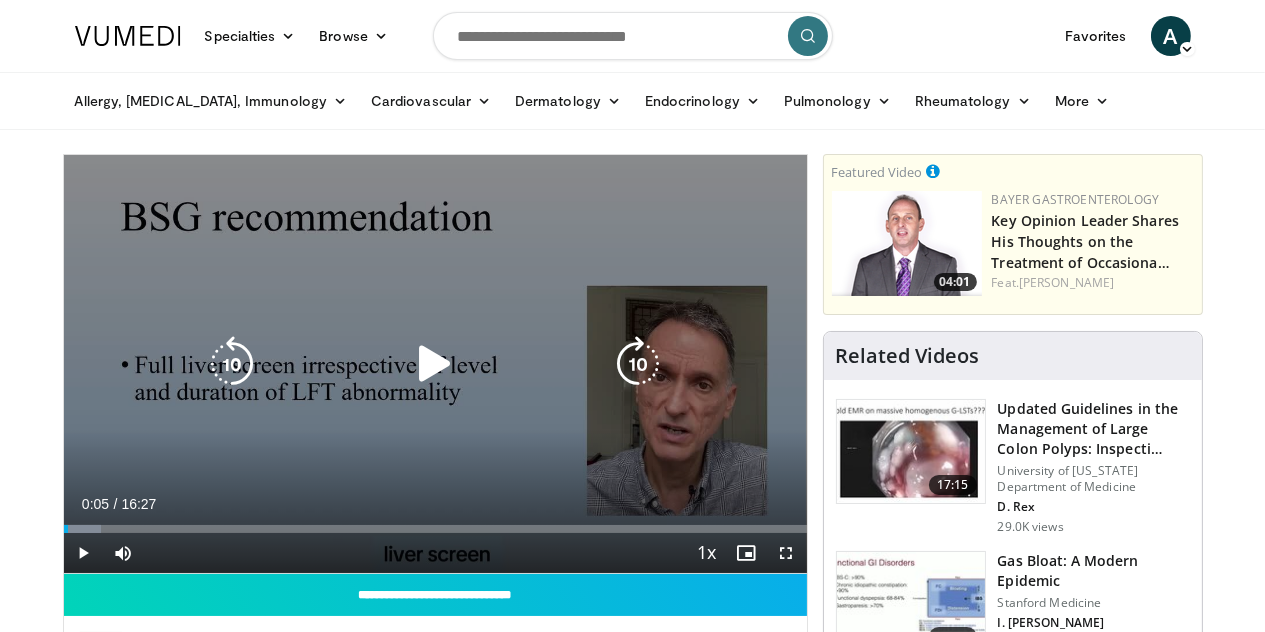 click on "10 seconds
Tap to unmute" at bounding box center (435, 364) 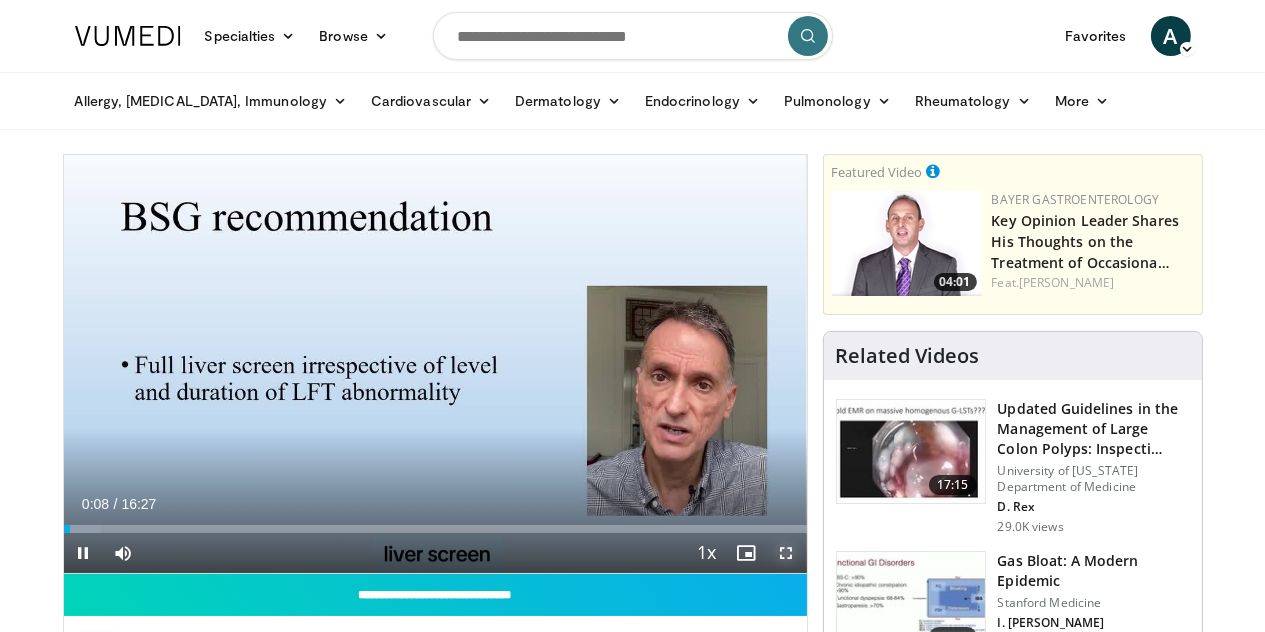 click at bounding box center (787, 553) 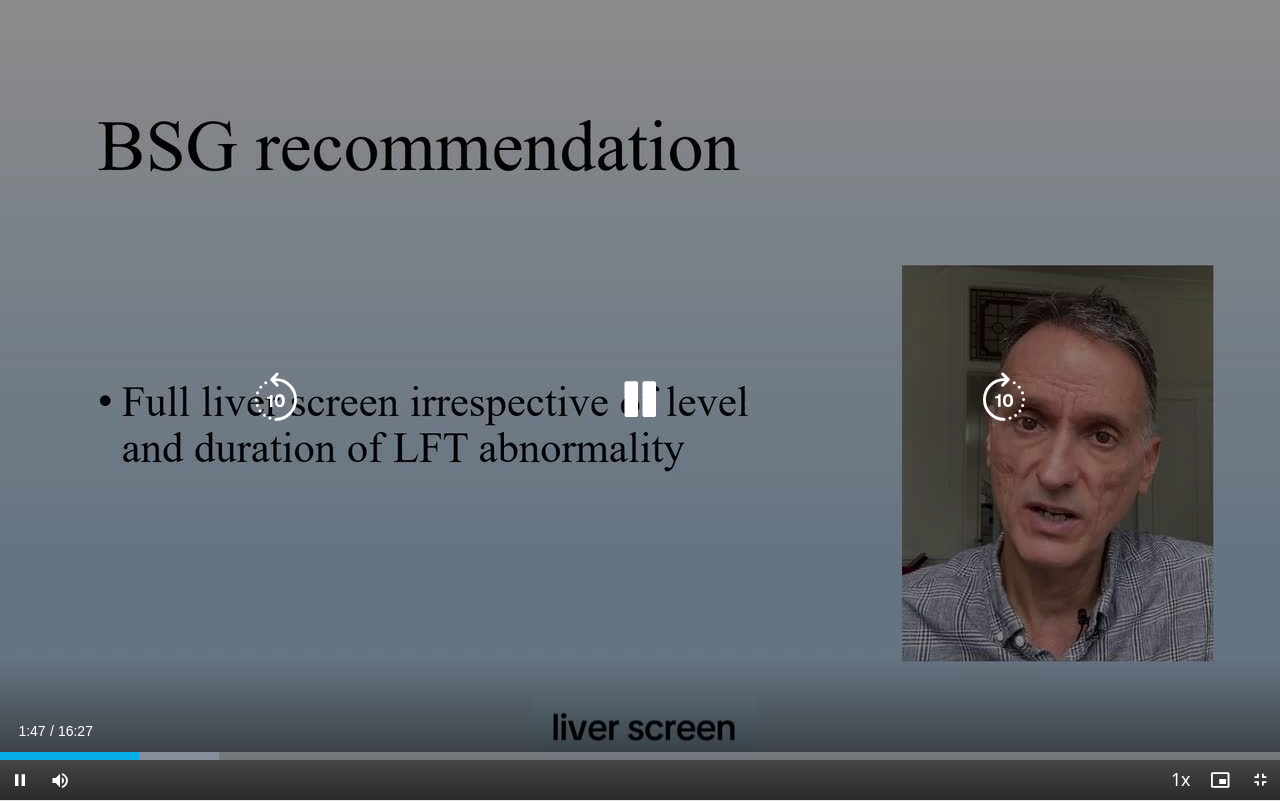 click on "10 seconds
Tap to unmute" at bounding box center [640, 400] 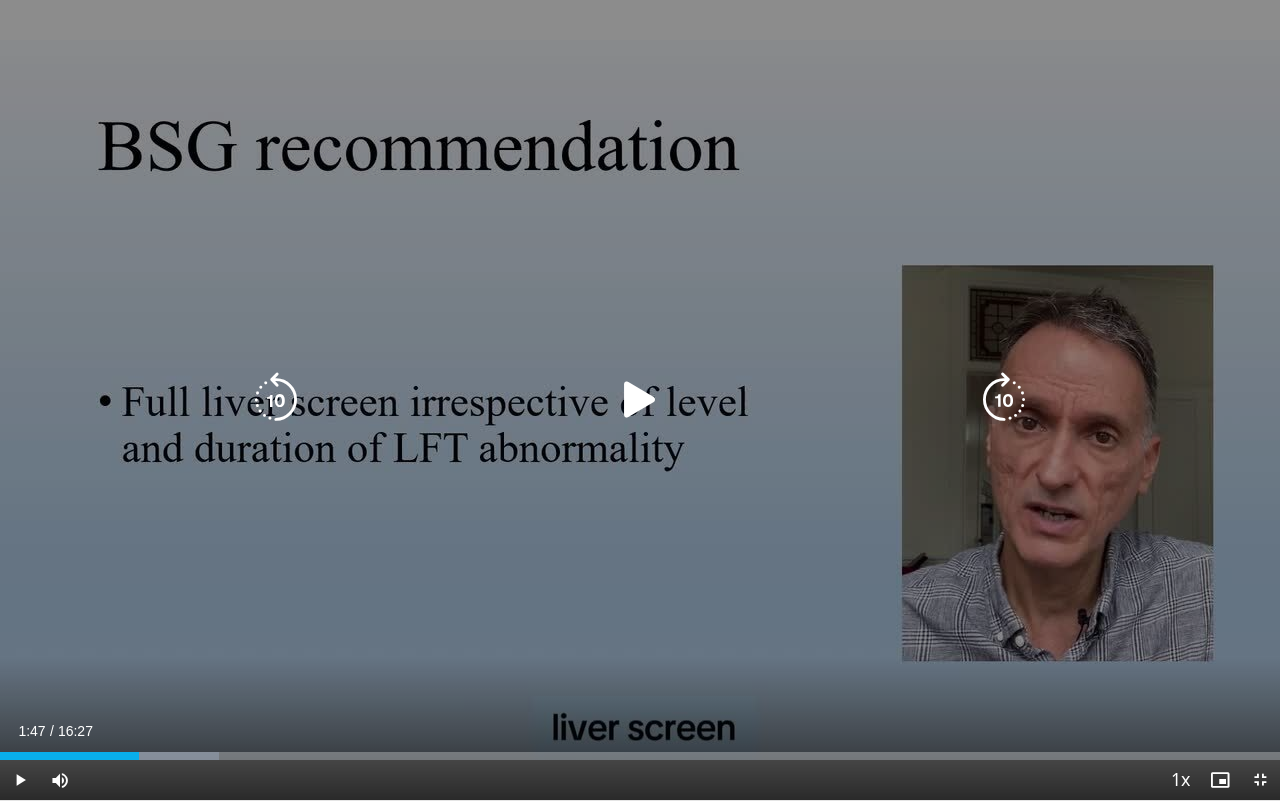 click on "10 seconds
Tap to unmute" at bounding box center [640, 400] 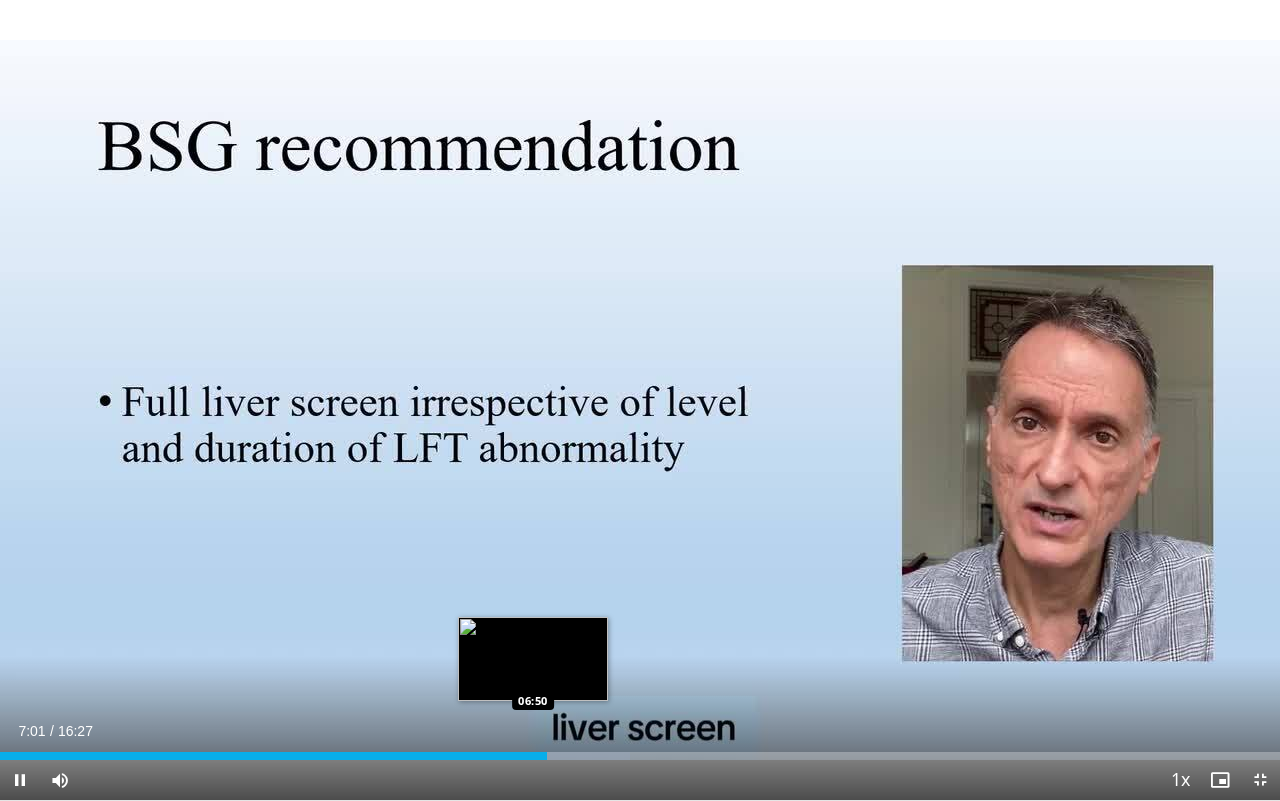 click on "Loaded :  49.24% 07:01 06:50" at bounding box center [640, 750] 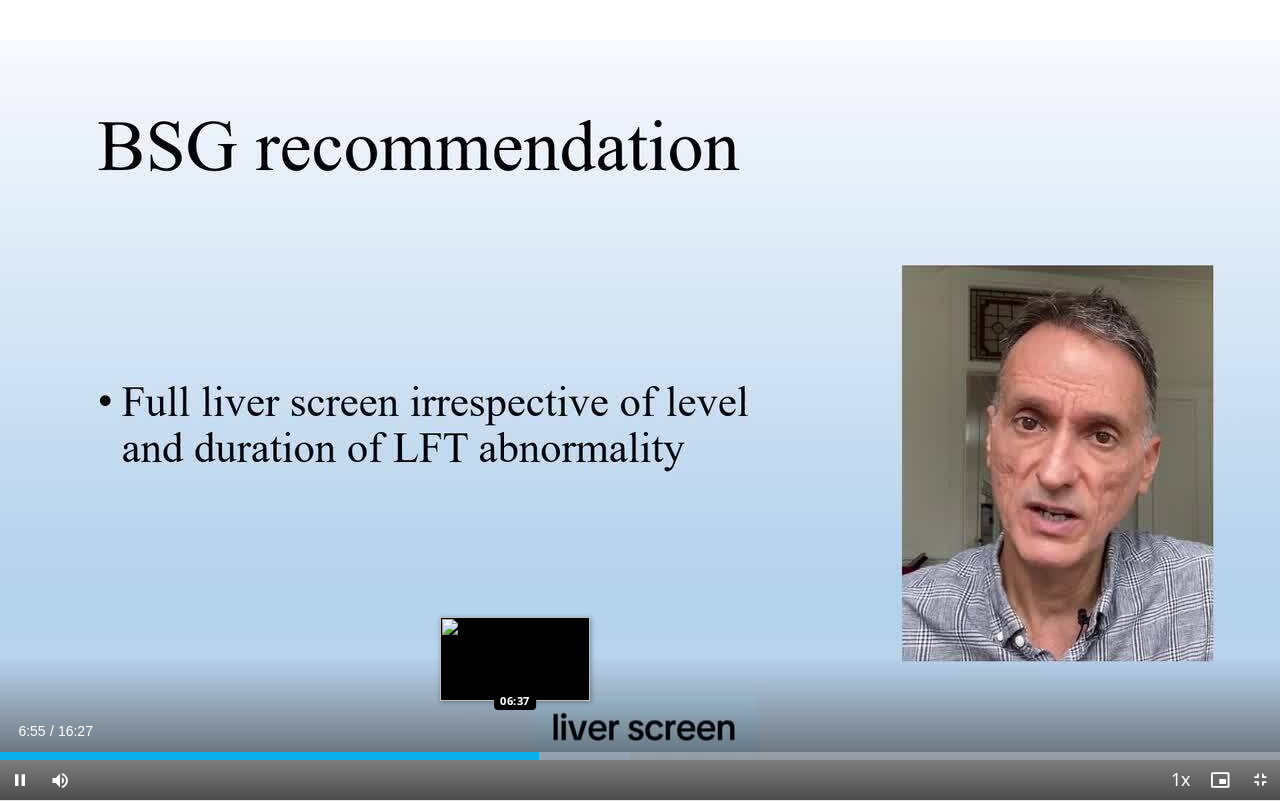 click on "Loaded :  49.24% 06:55 06:37" at bounding box center [640, 756] 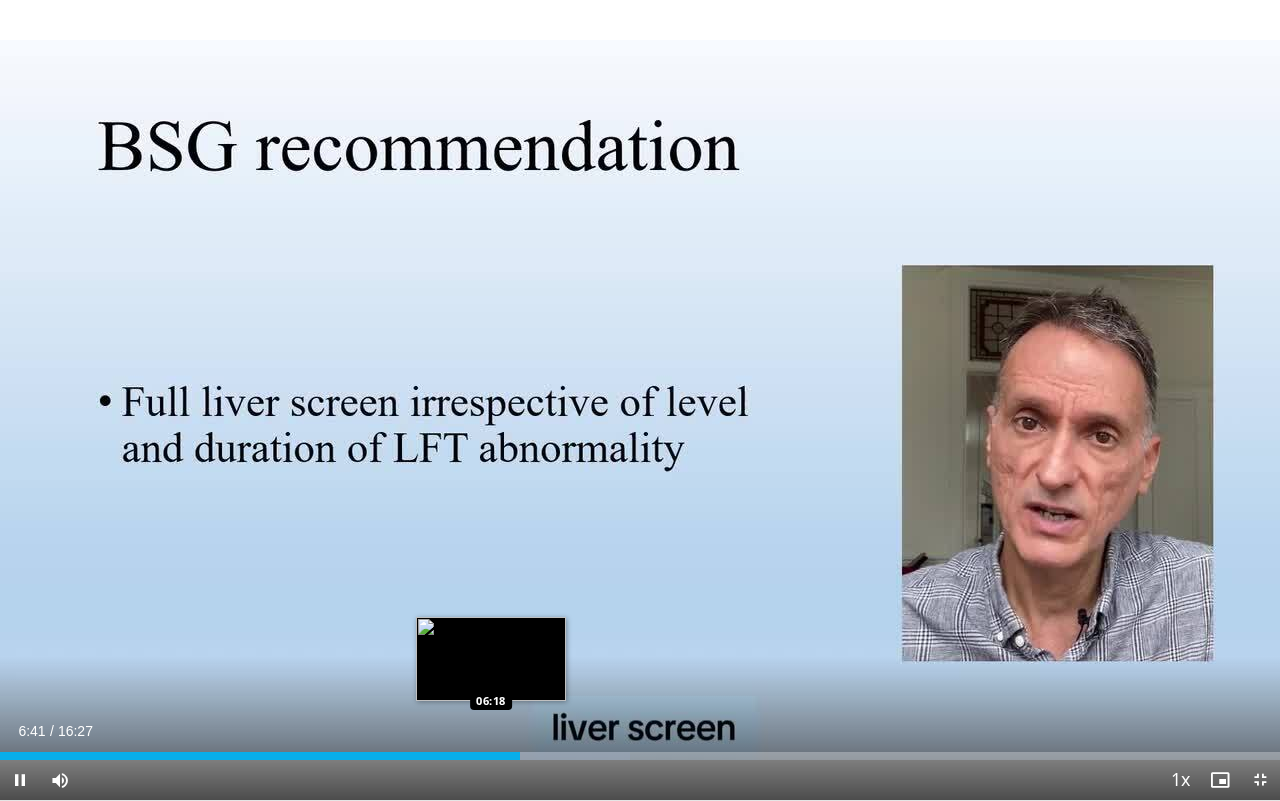 click on "Loaded :  49.24% 06:41 06:18" at bounding box center (640, 756) 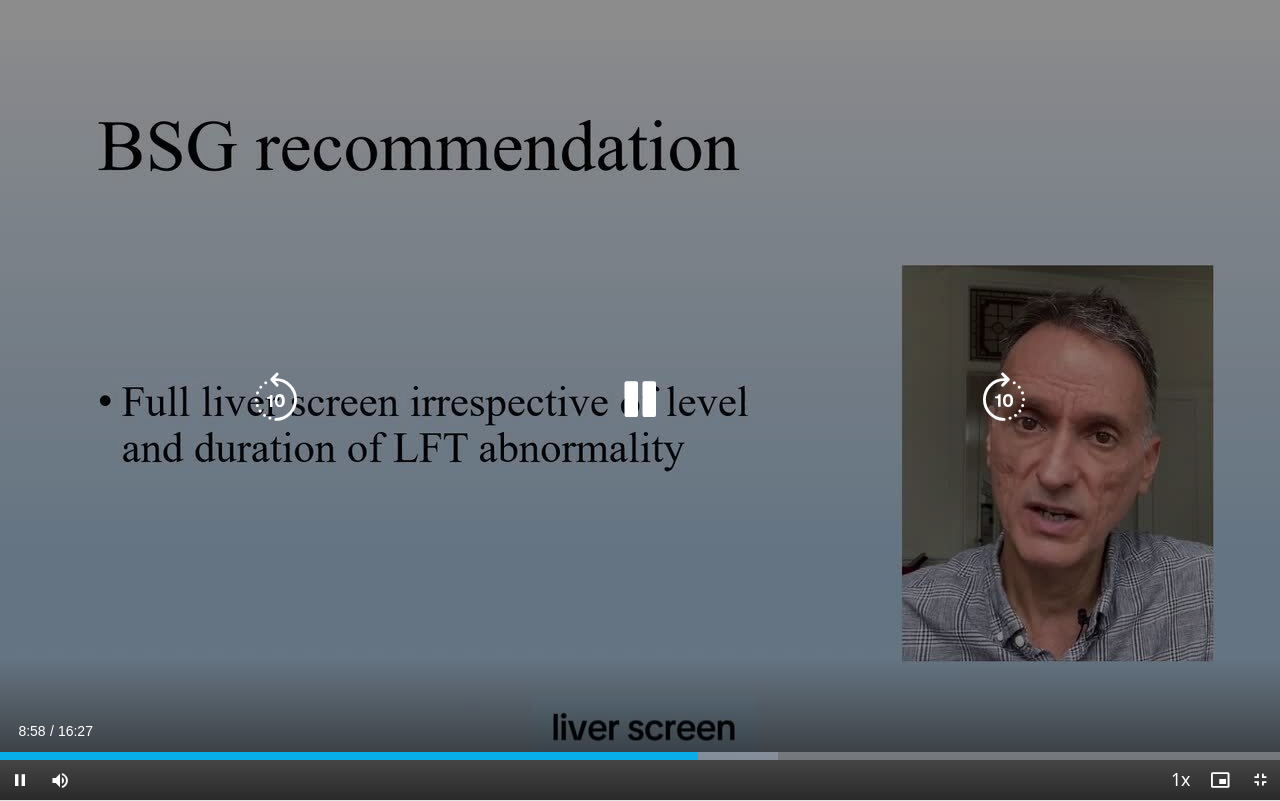 click on "10 seconds
Tap to unmute" at bounding box center (640, 400) 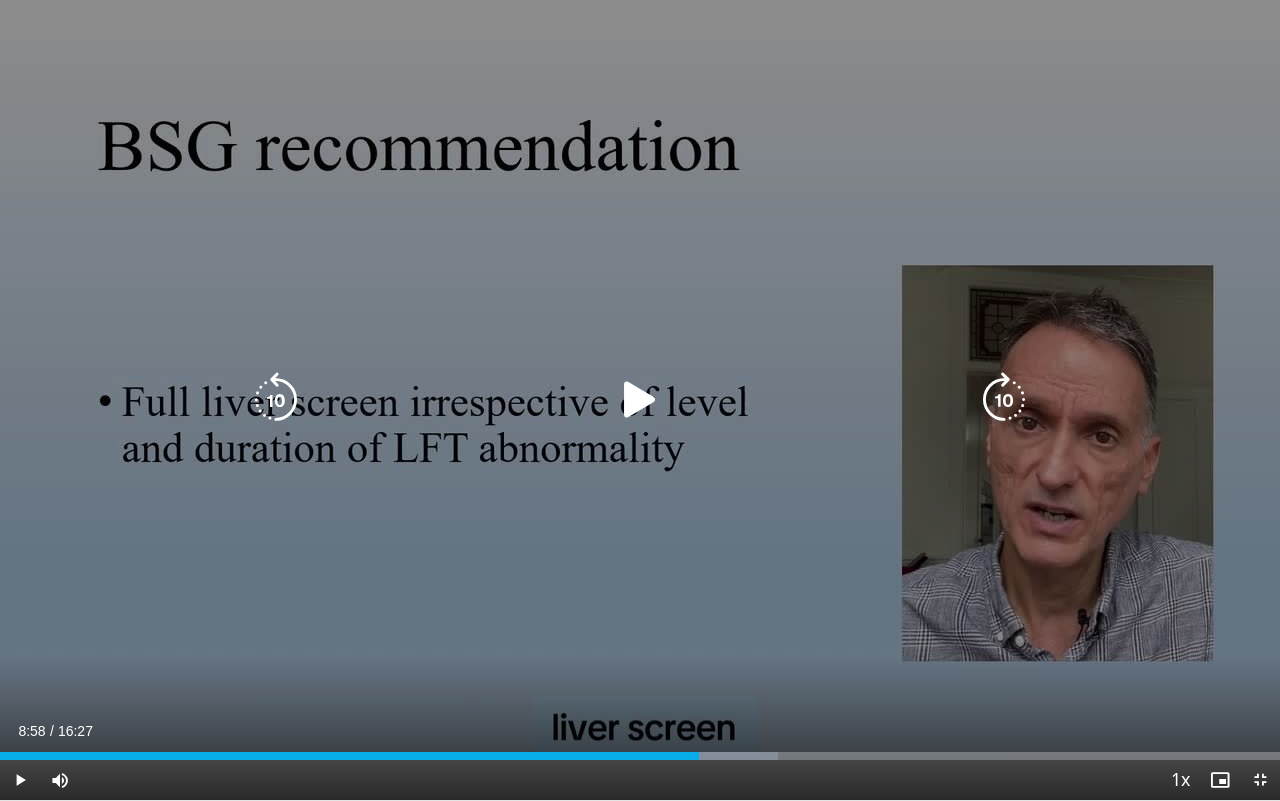 click on "10 seconds
Tap to unmute" at bounding box center (640, 400) 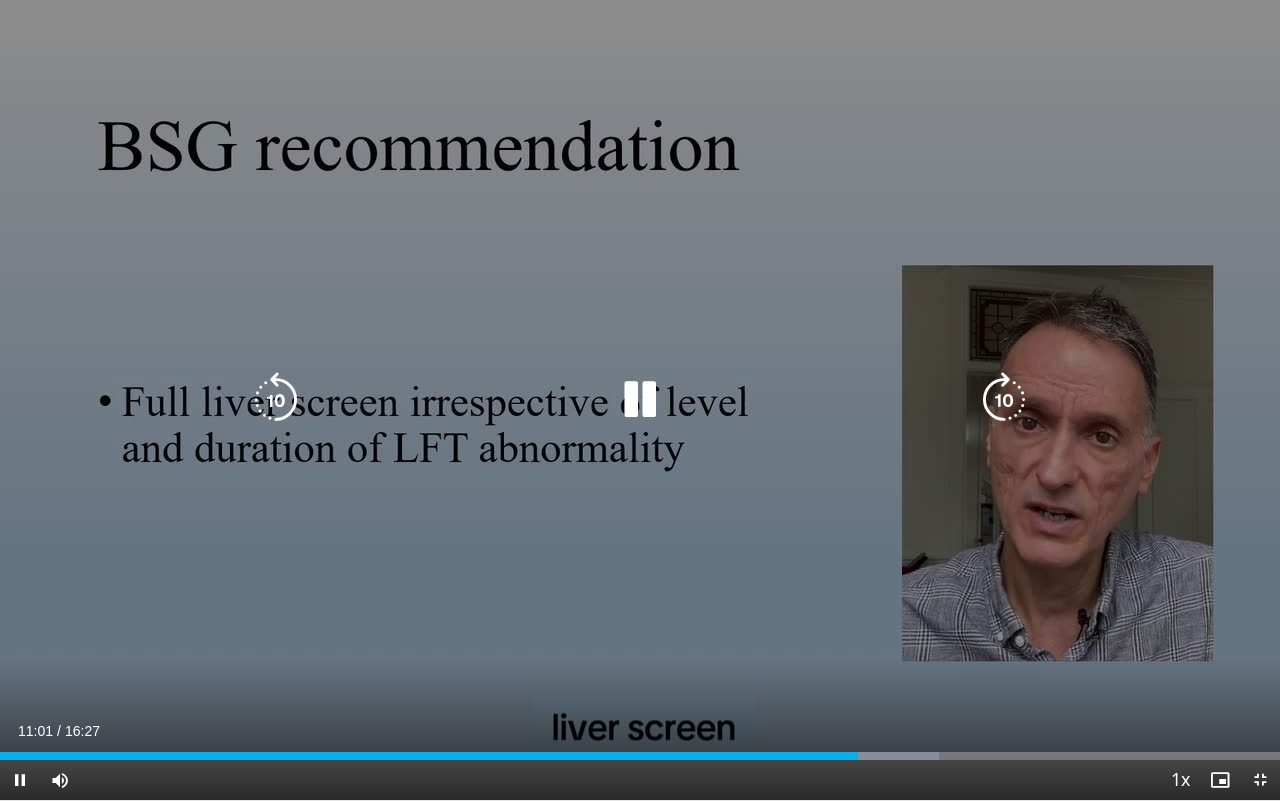click on "10 seconds
Tap to unmute" at bounding box center (640, 400) 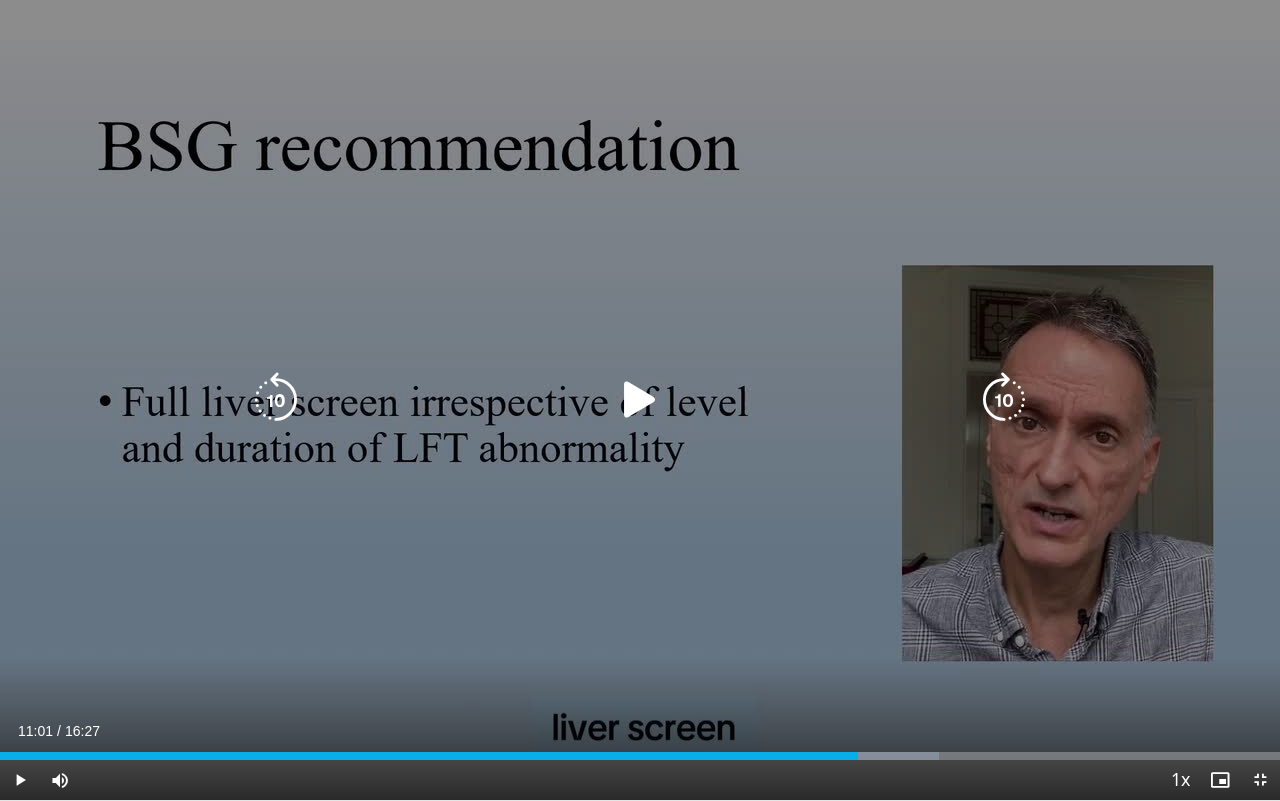 click on "10 seconds
Tap to unmute" at bounding box center (640, 400) 